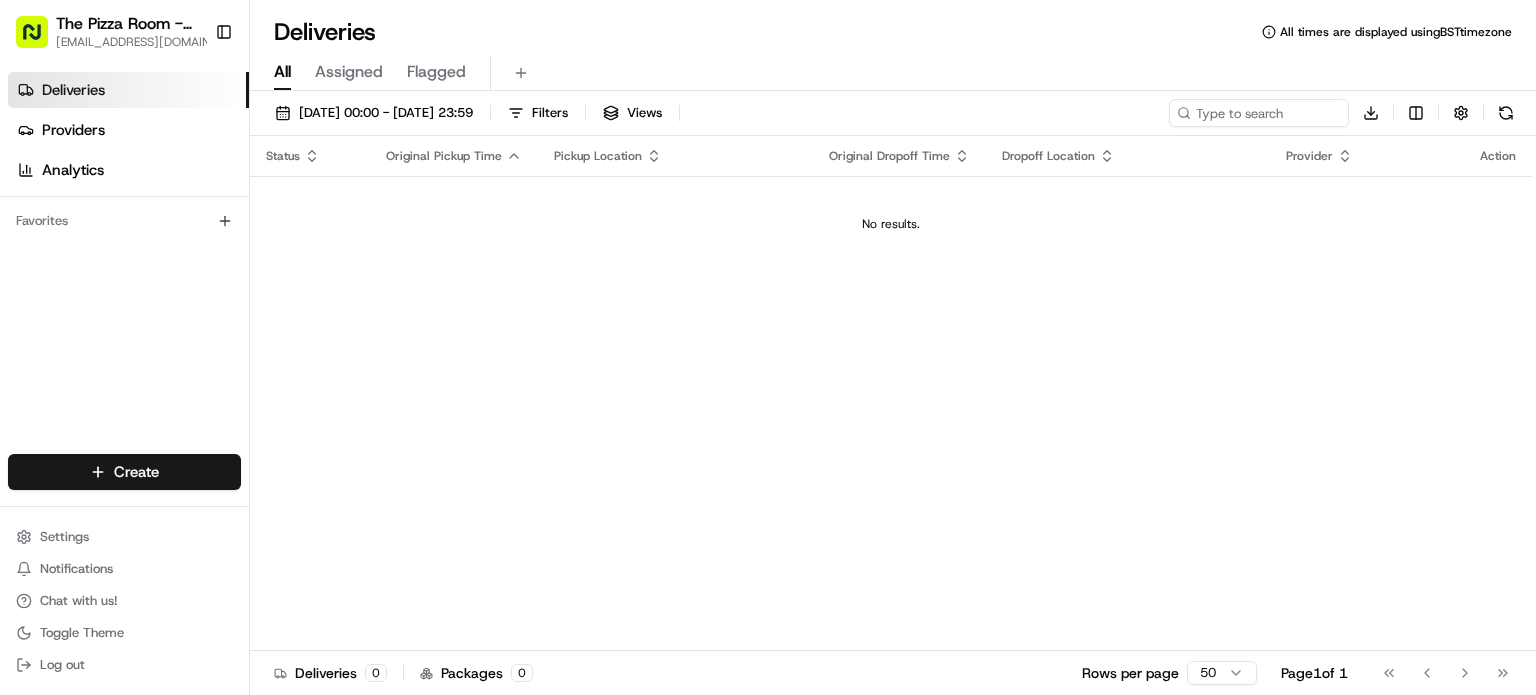 scroll, scrollTop: 0, scrollLeft: 0, axis: both 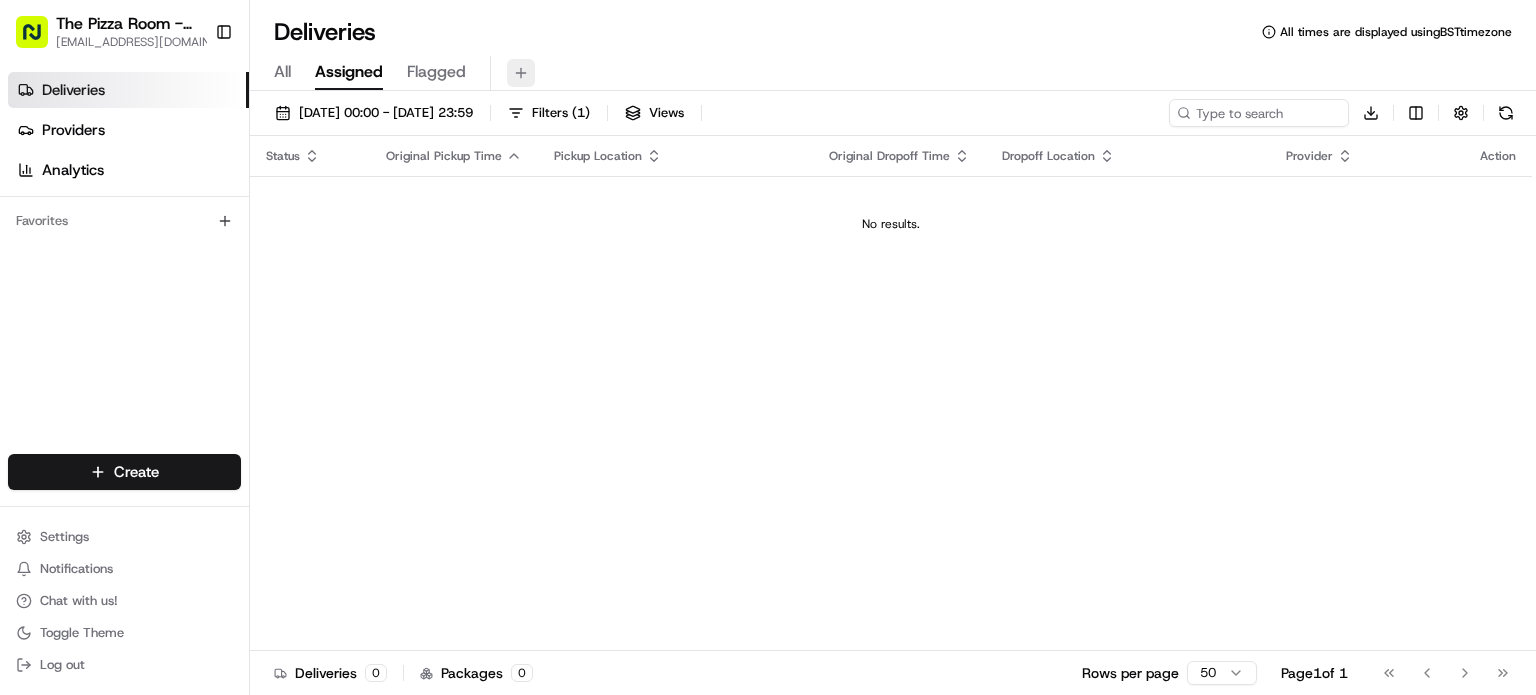 click at bounding box center [521, 73] 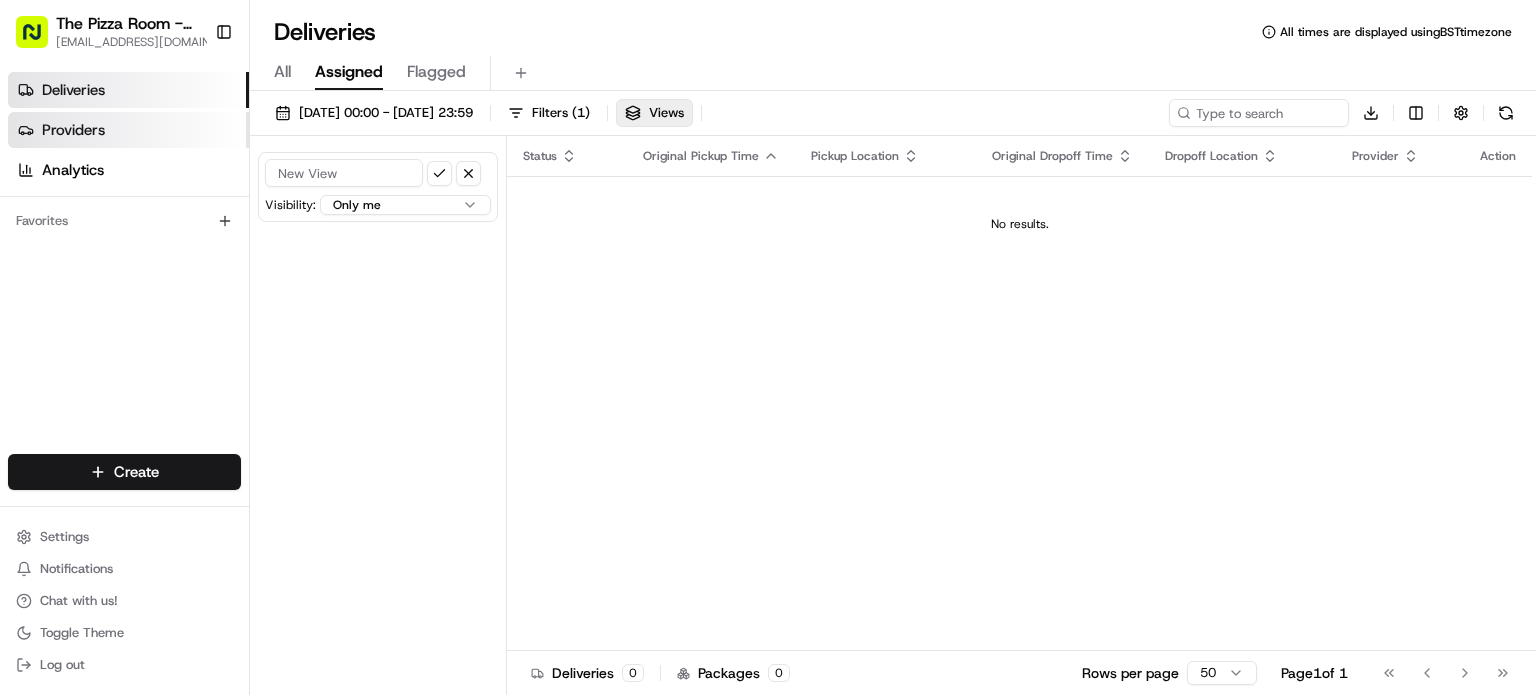 click on "Providers" at bounding box center (128, 130) 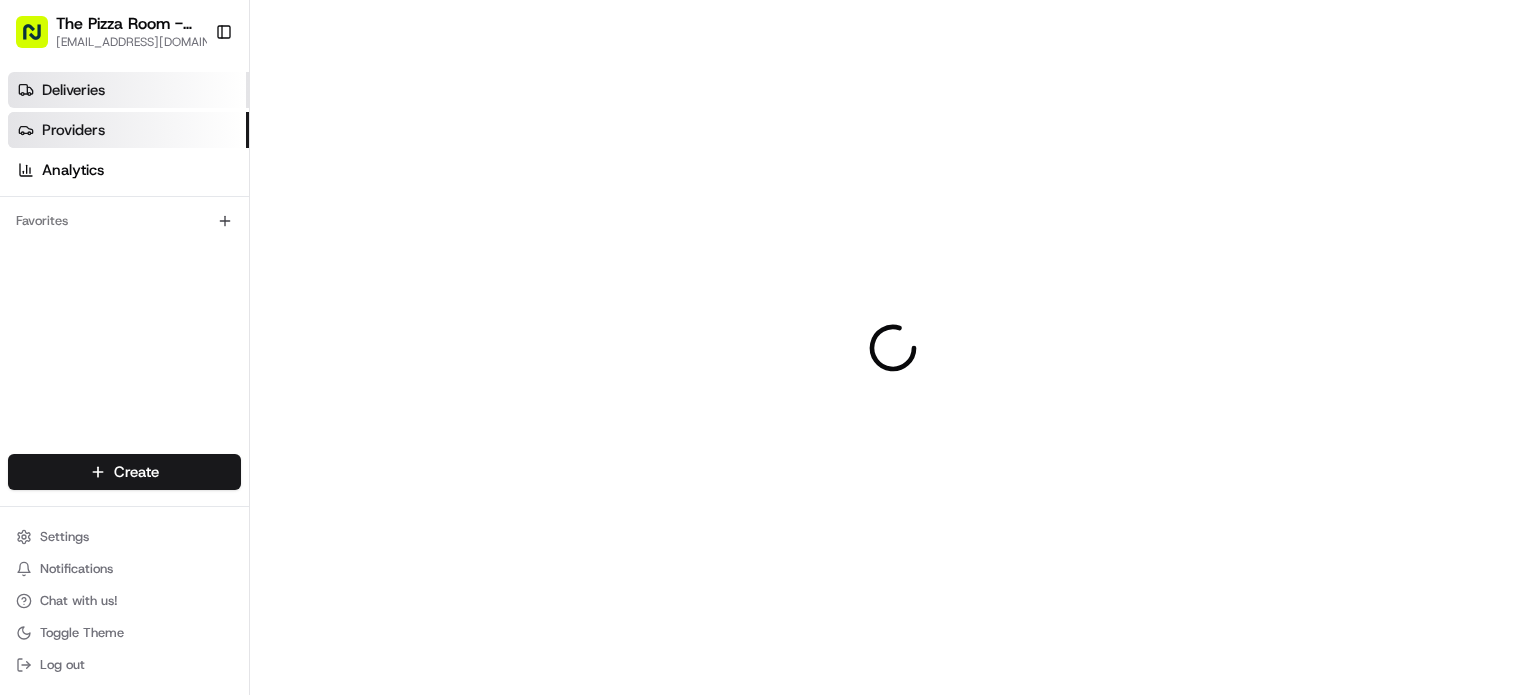 click on "Deliveries" at bounding box center (128, 90) 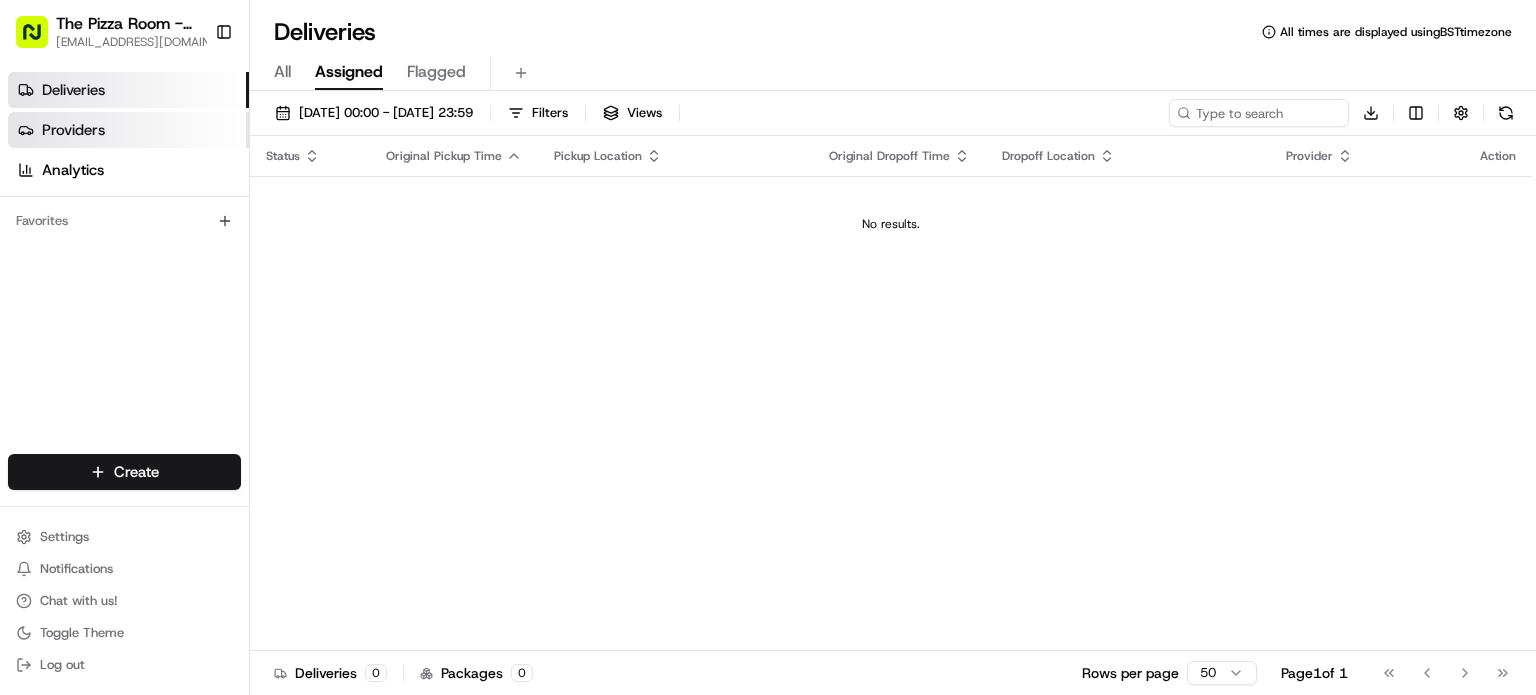 click on "Providers" at bounding box center (73, 130) 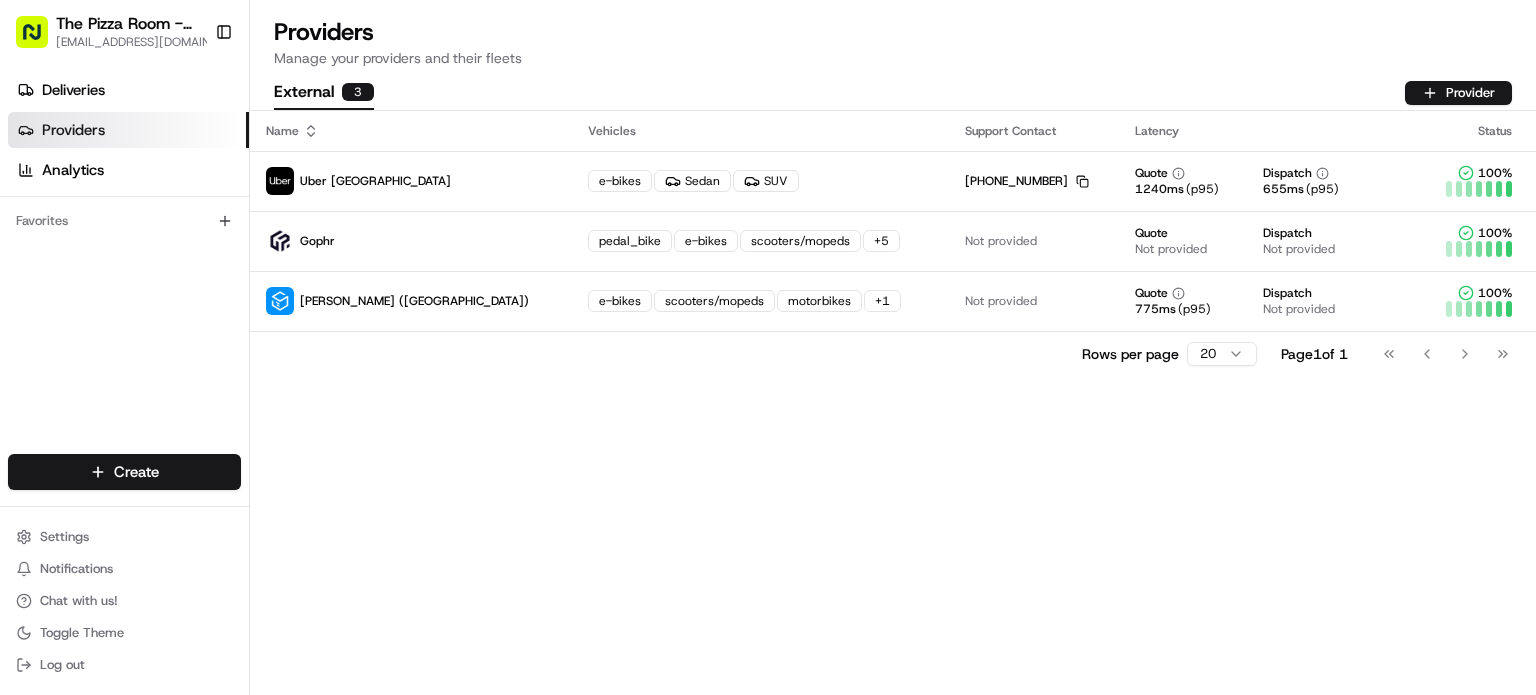 click on "Name Vehicles Support Contact Latency Status Uber [GEOGRAPHIC_DATA] e-bikes Sedan SUV [PHONE_NUMBER]   Copy  [PHONE_NUMBER] Quote 1240 ms (p95) Dispatch 655 ms (p95) 100 % Gophr pedal_bike e-bikes scooters/mopeds + 5 Not provided Quote Not provided Dispatch Not provided 100 % [PERSON_NAME] ([GEOGRAPHIC_DATA]) e-bikes scooters/mopeds motorbikes + 1 Not provided Quote 775 ms (p95) Dispatch Not provided 100 % Rows per page 20 Page  1  of   1 Go to first page Go to previous page Go to next page Go to last page" at bounding box center (893, 403) 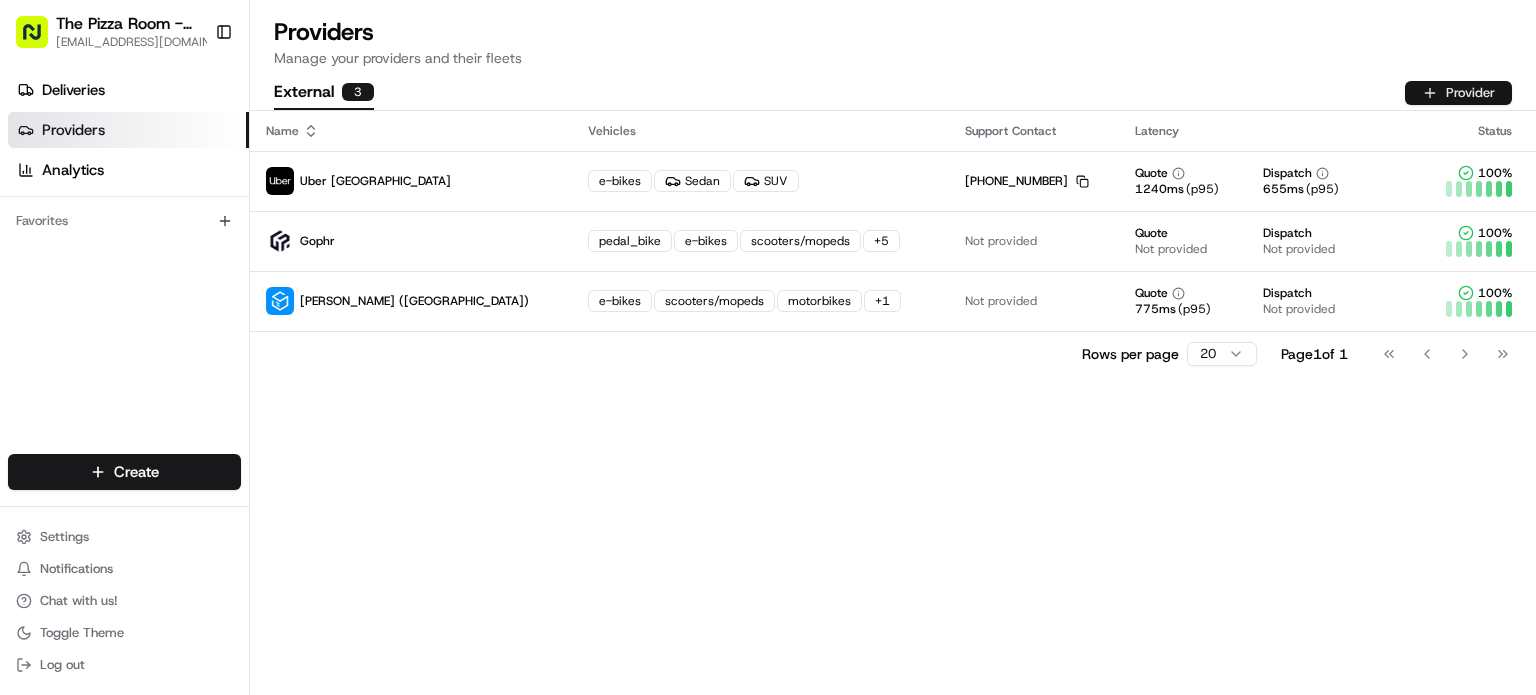 click on "Provider" at bounding box center (1458, 93) 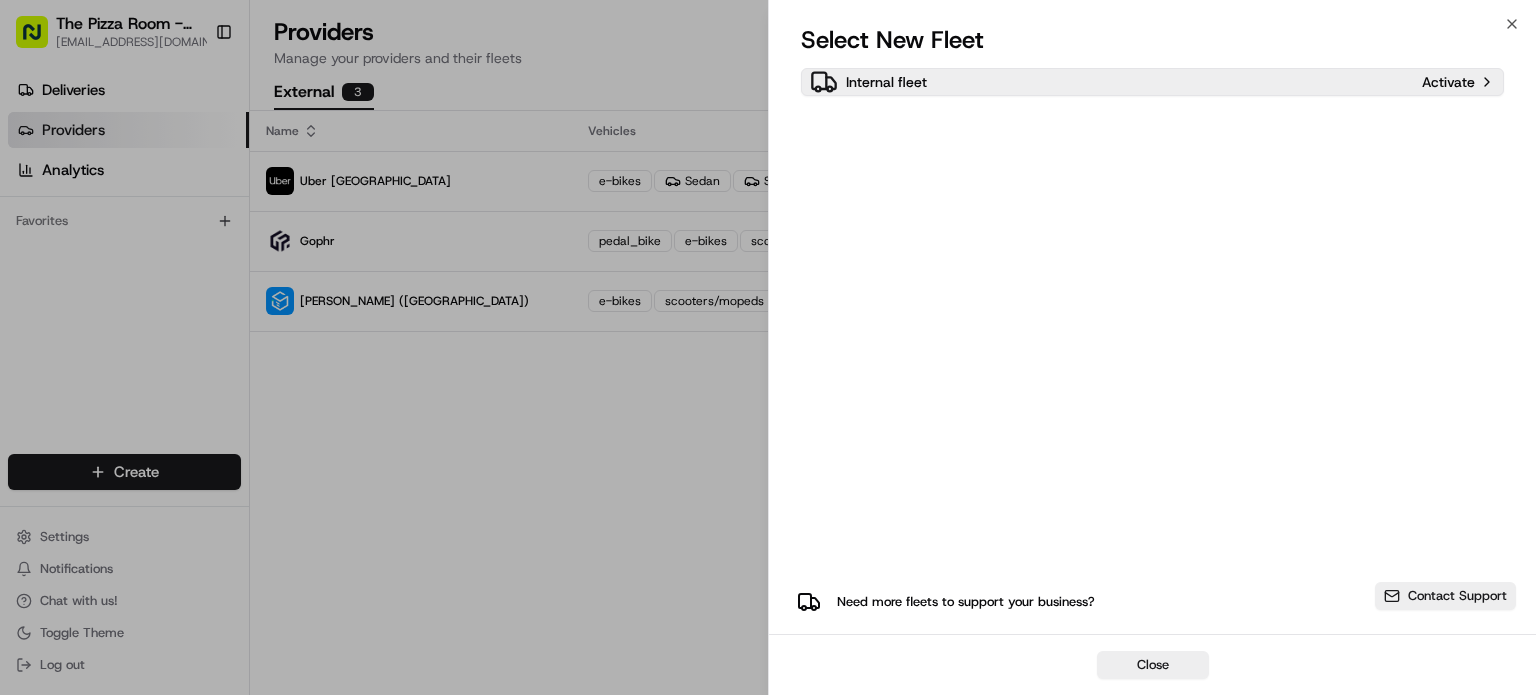click on "Internal fleet" at bounding box center [1112, 82] 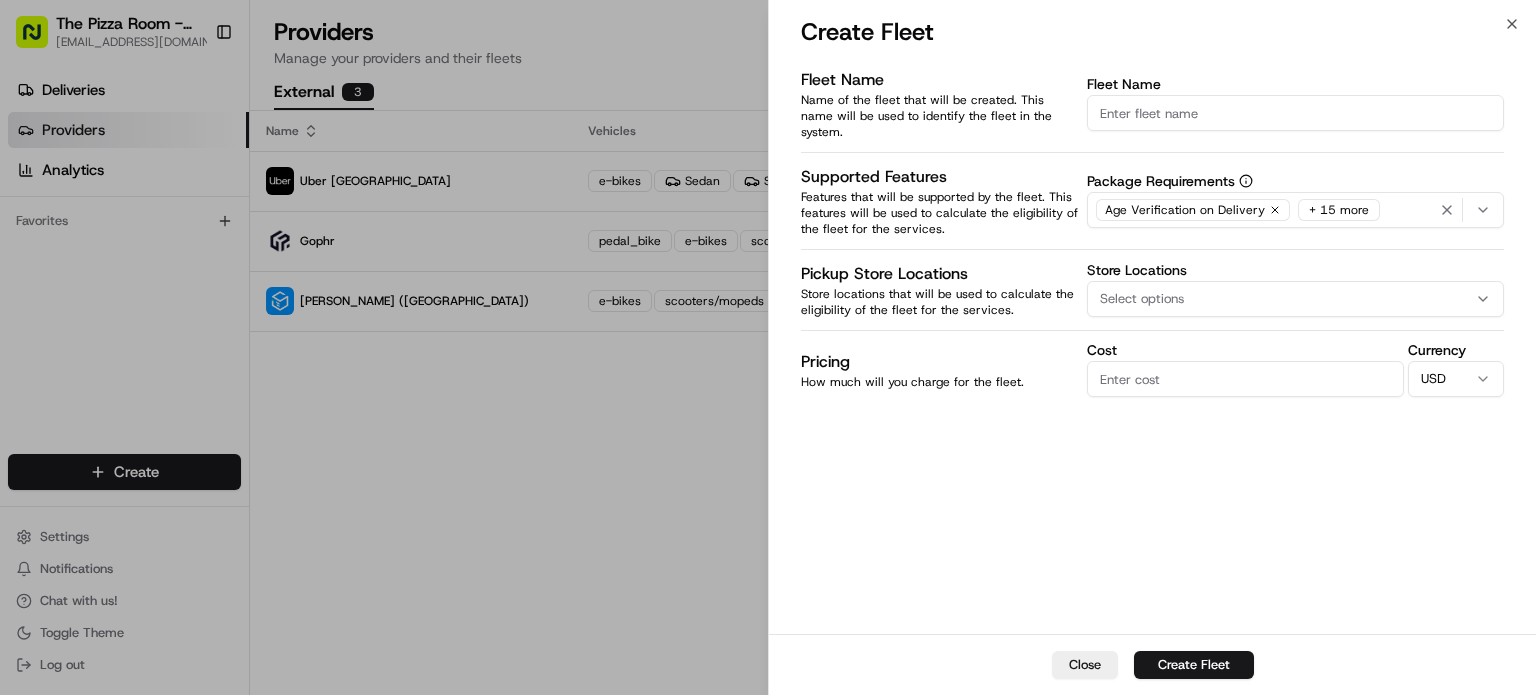 click on "Fleet Name" at bounding box center [1295, 113] 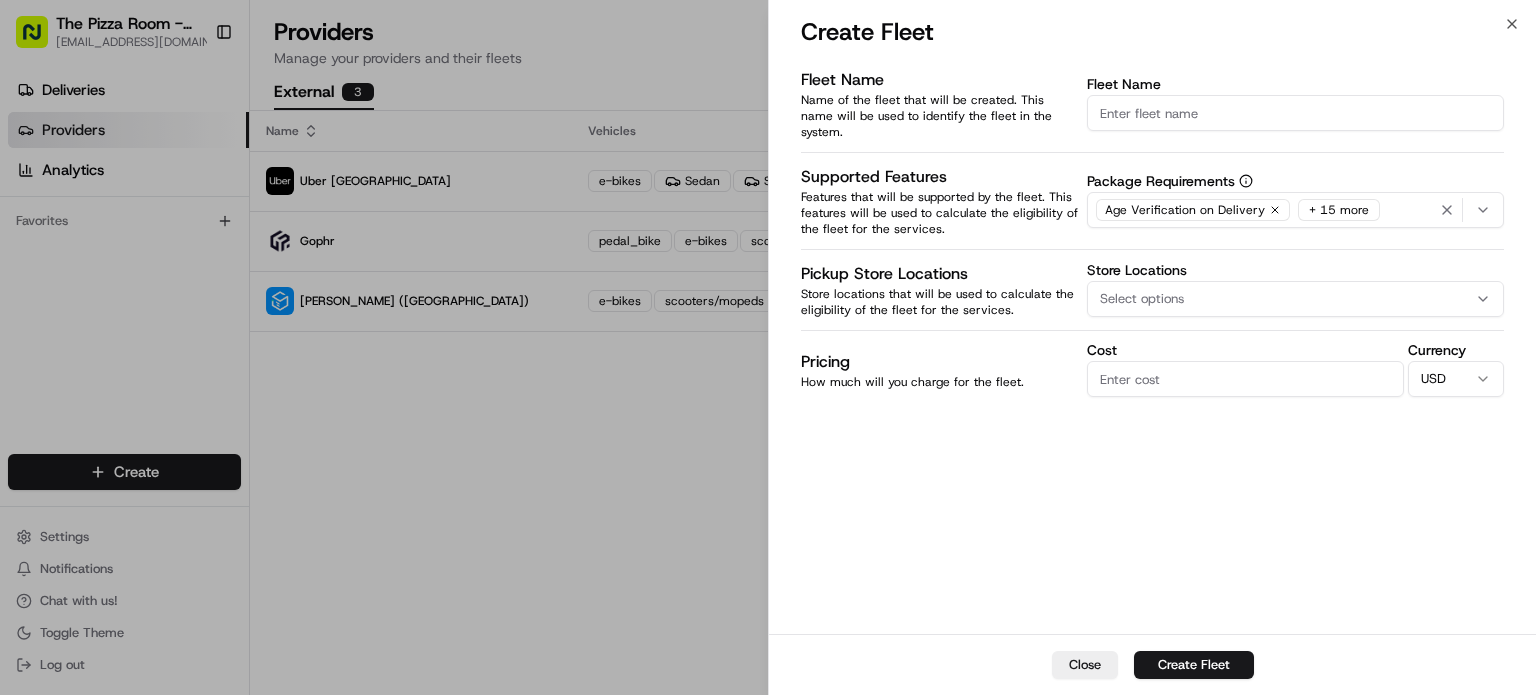 click on "Select options" at bounding box center (1295, 299) 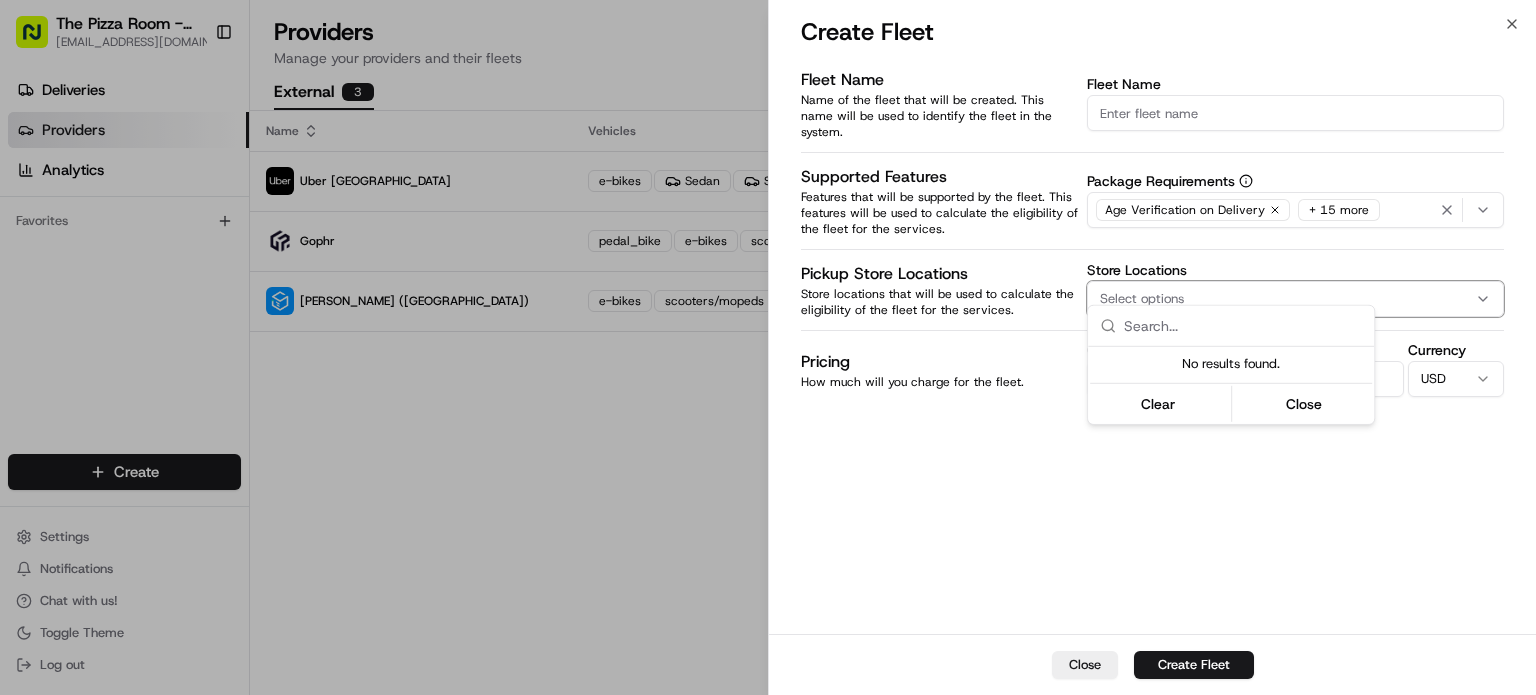 click at bounding box center [768, 347] 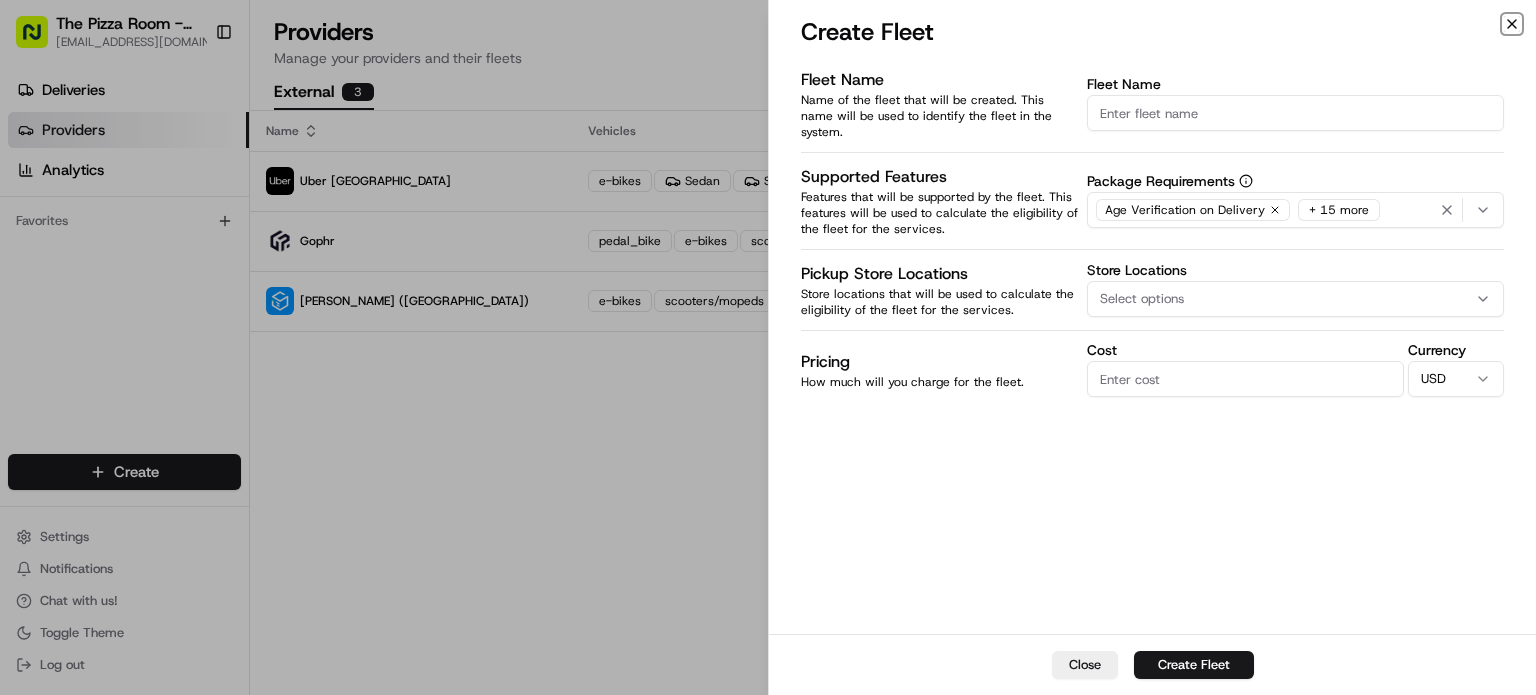 click 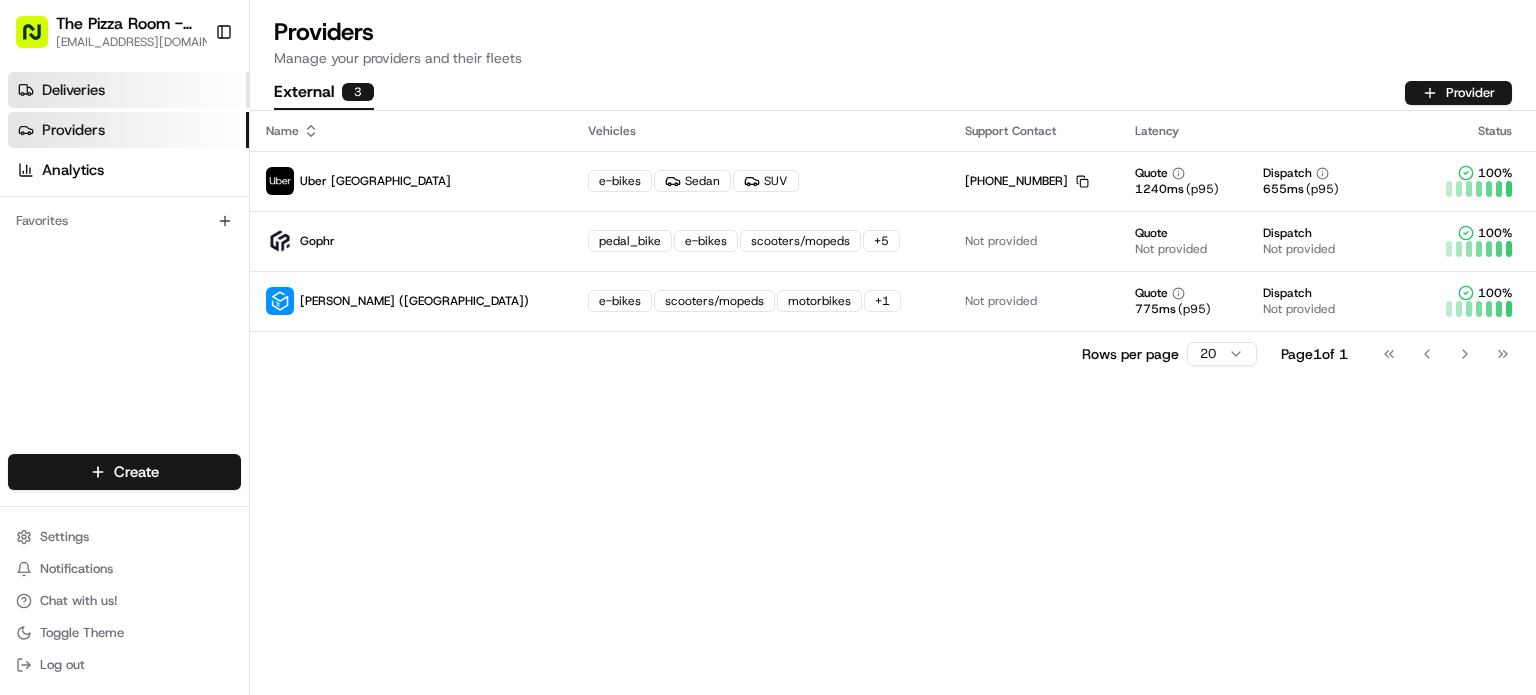 click on "Deliveries" at bounding box center (73, 90) 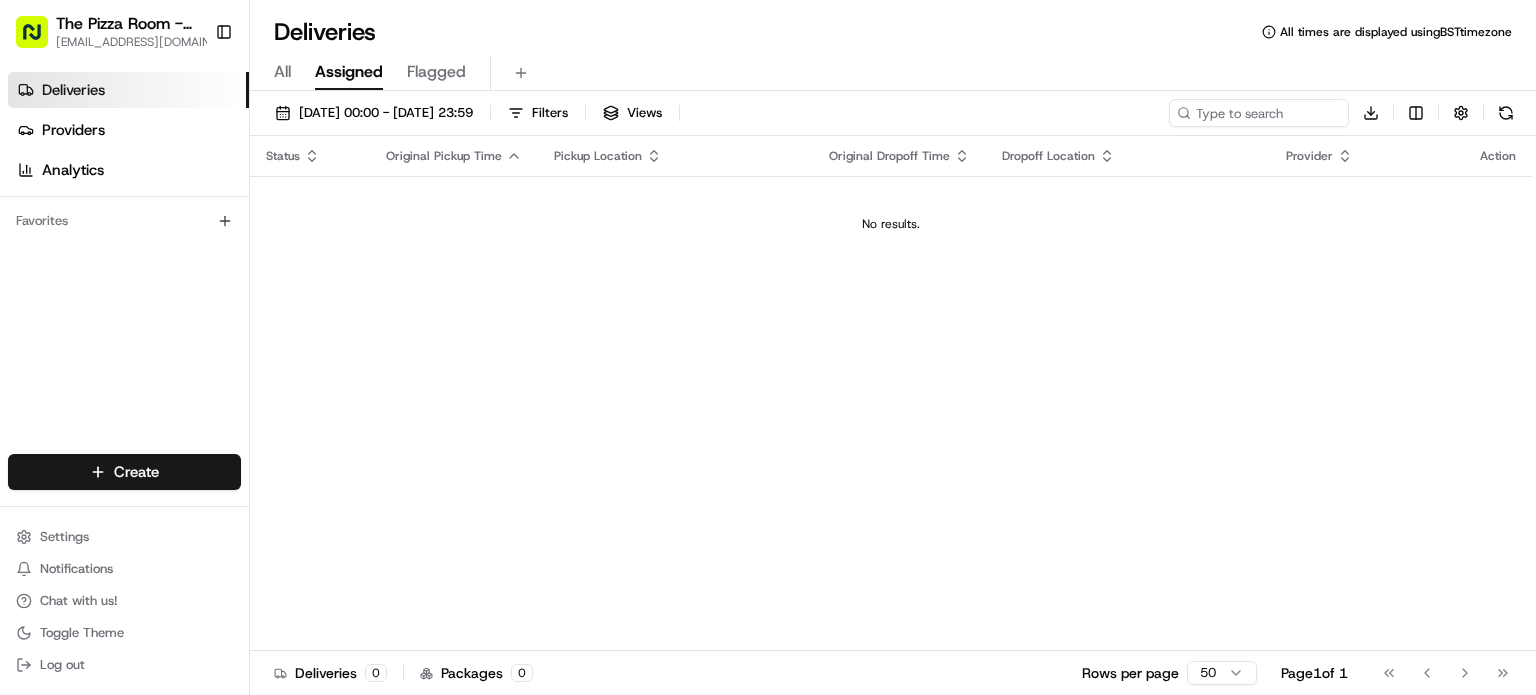 click on "All" at bounding box center [282, 72] 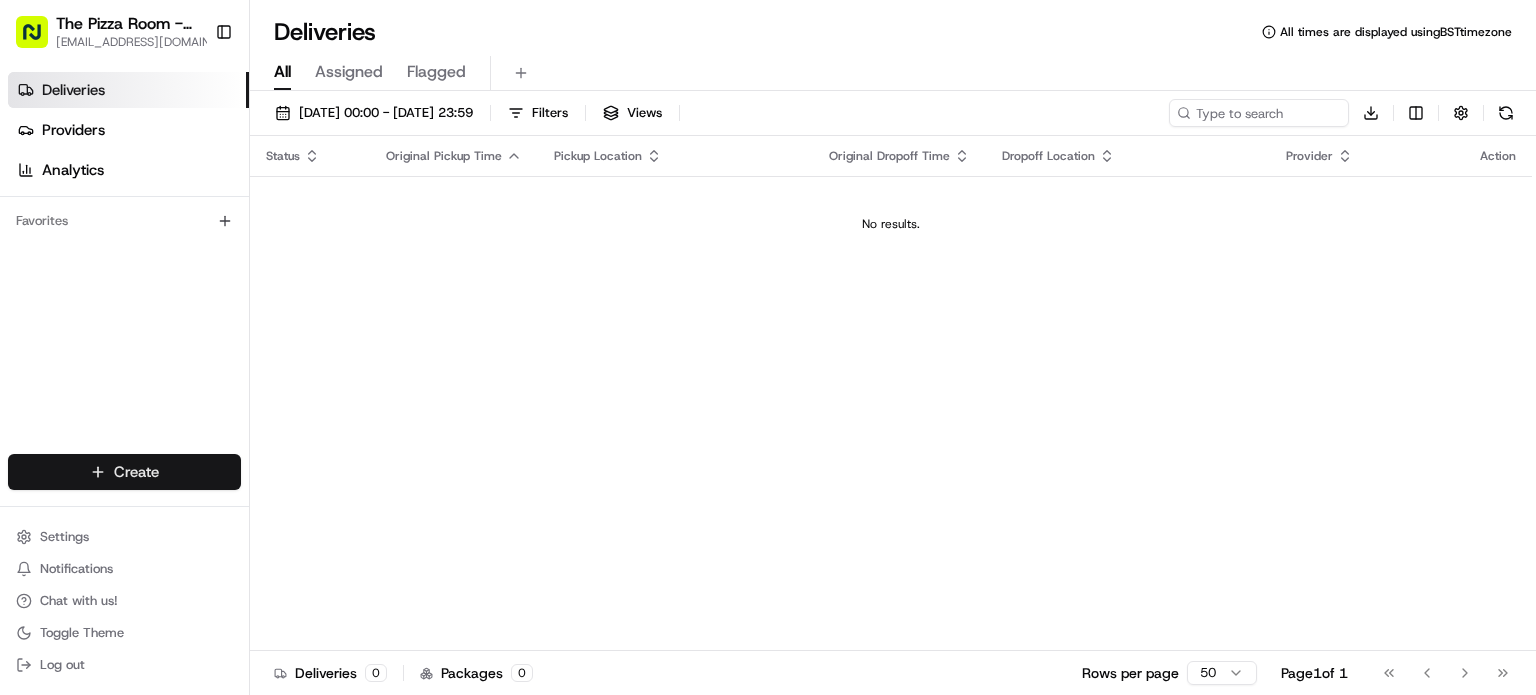 click on "The Pizza Room - Mile End [EMAIL_ADDRESS][DOMAIN_NAME] Toggle Sidebar Deliveries Providers Analytics Favorites Main Menu Members & Organization Organization Users Roles Preferences Customization Tracking Orchestration Automations Dispatch Strategy Locations Pickup Locations Dropoff Locations Billing Billing Refund Requests Integrations Notification Triggers Webhooks API Keys Request Logs Create Settings Notifications Chat with us! Toggle Theme Log out Deliveries All times are displayed using  BST  timezone All Assigned Flagged [DATE] 00:00 - [DATE] 23:59 Filters Views Download Status Original Pickup Time Pickup Location Original Dropoff Time Dropoff Location Provider Action No results. Deliveries 0 Packages 0 Rows per page 50 Page  1  of   1 Go to first page Go to previous page Go to next page Go to last page
Settings Settings" at bounding box center [768, 347] 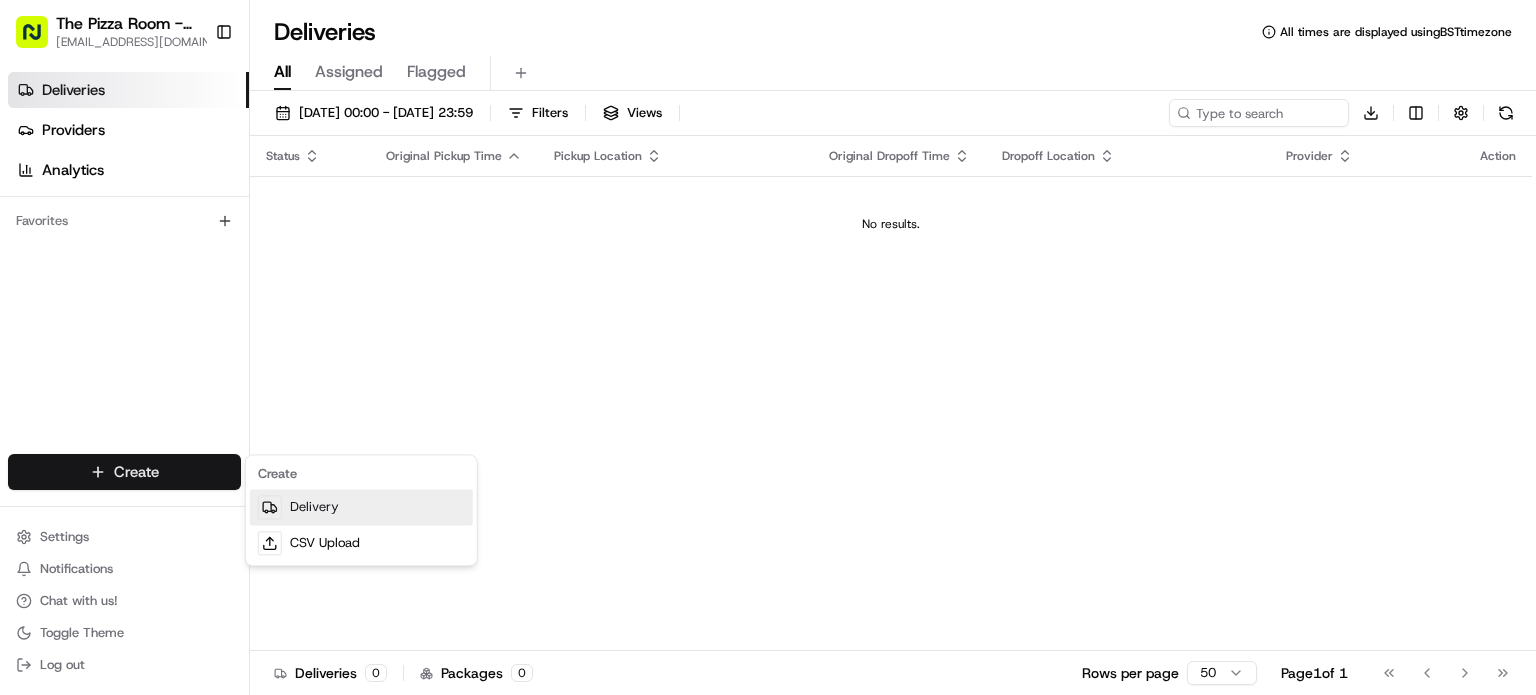 click on "Delivery" at bounding box center [361, 507] 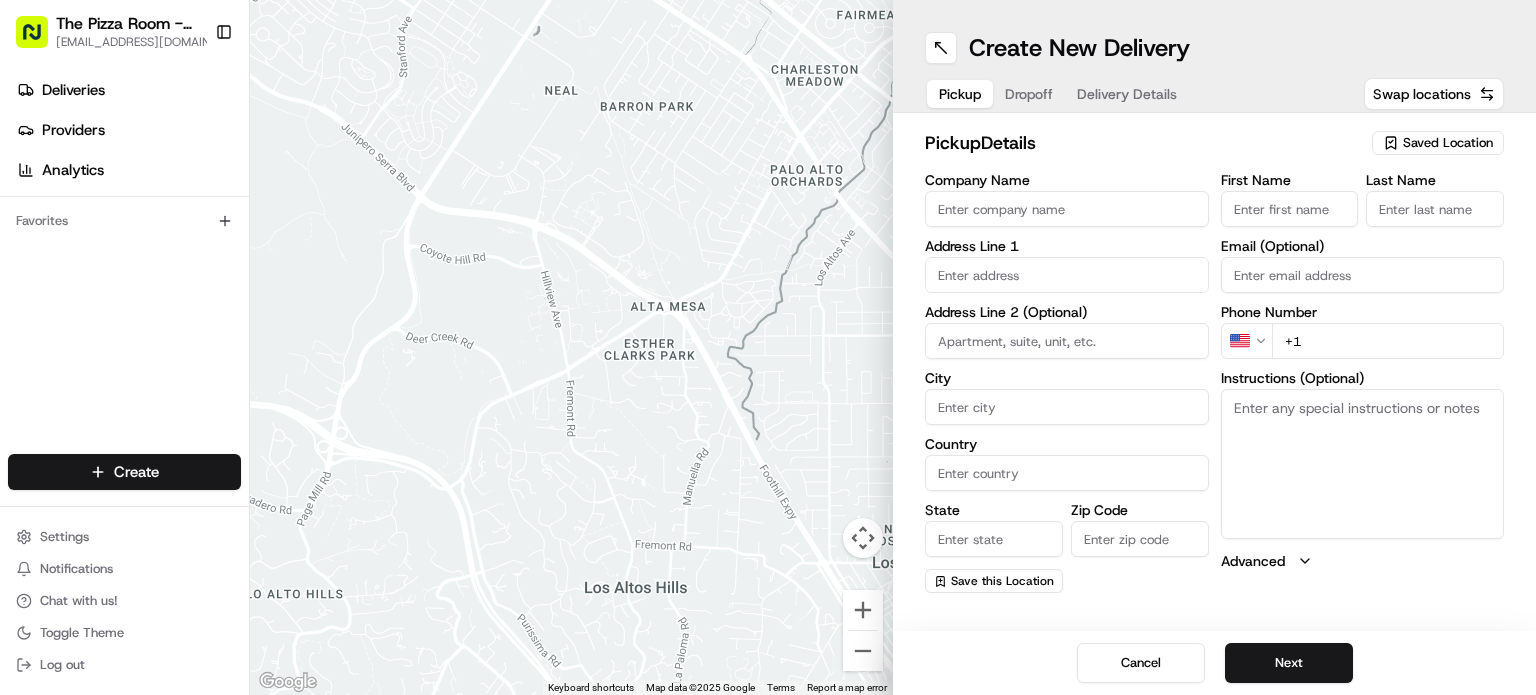click on "Company Name" at bounding box center (1067, 209) 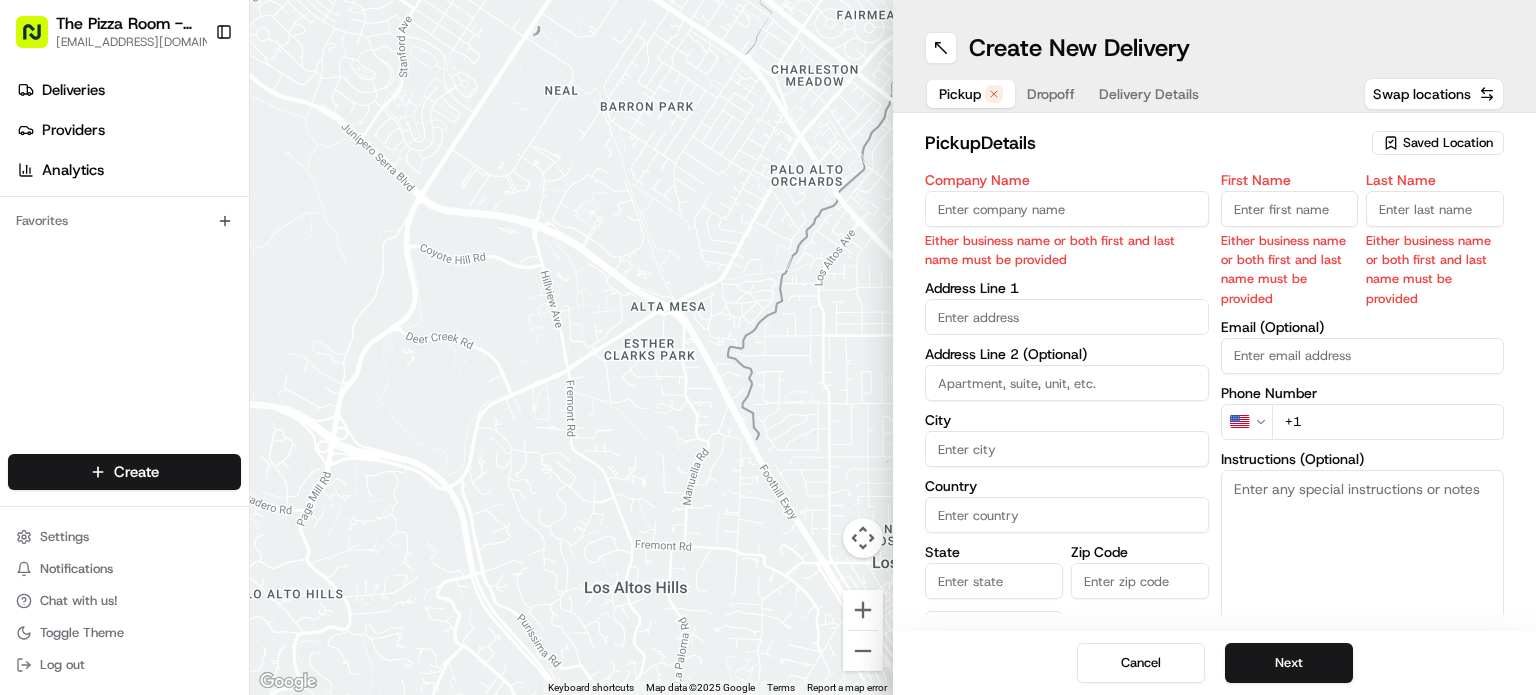 click 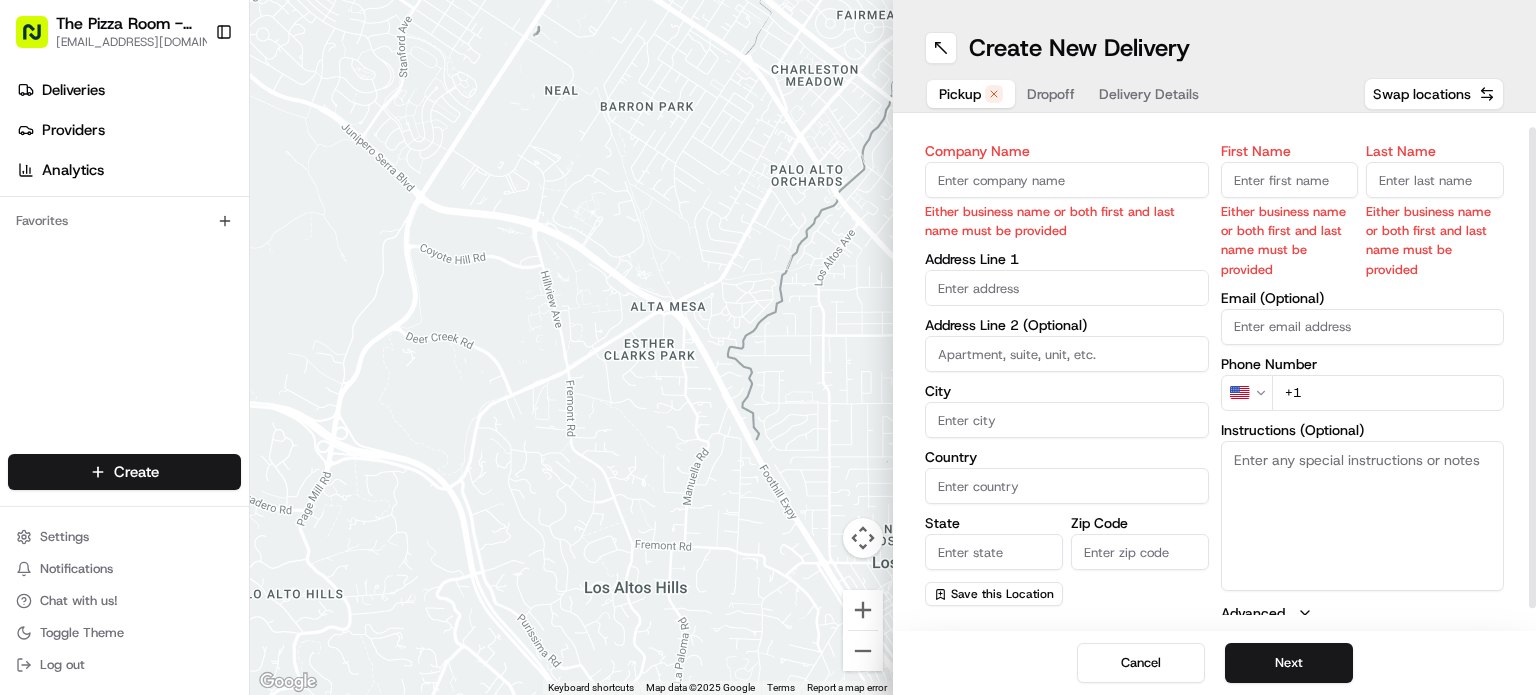 scroll, scrollTop: 36, scrollLeft: 0, axis: vertical 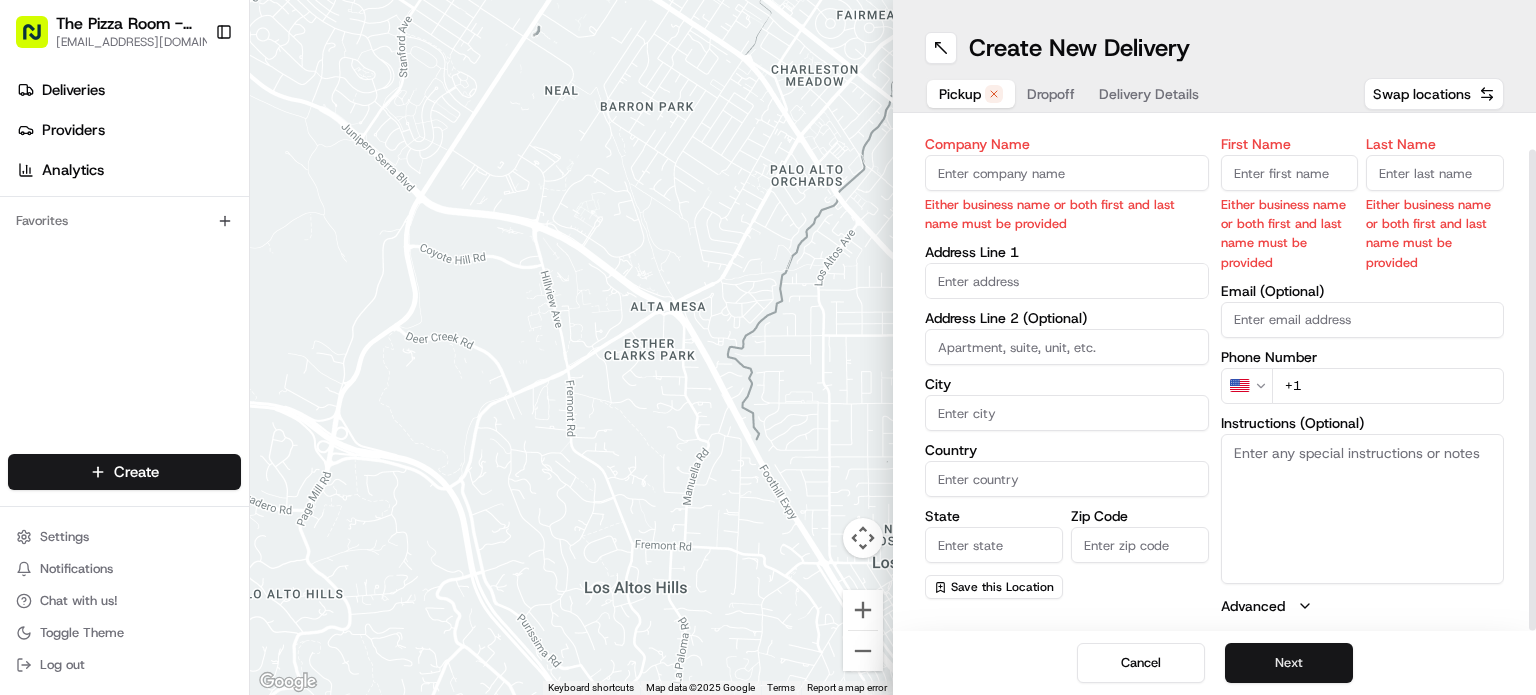 click on "Next" at bounding box center [1289, 663] 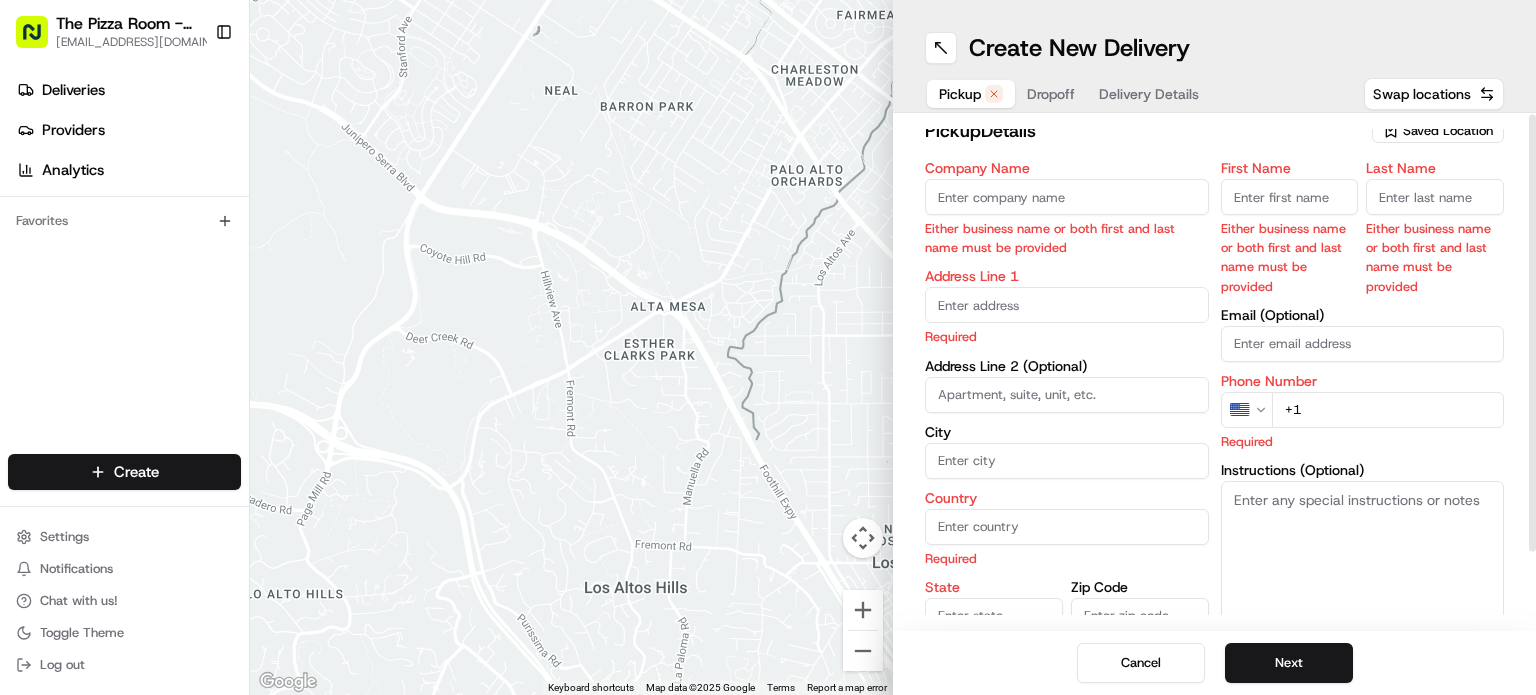 scroll, scrollTop: 0, scrollLeft: 0, axis: both 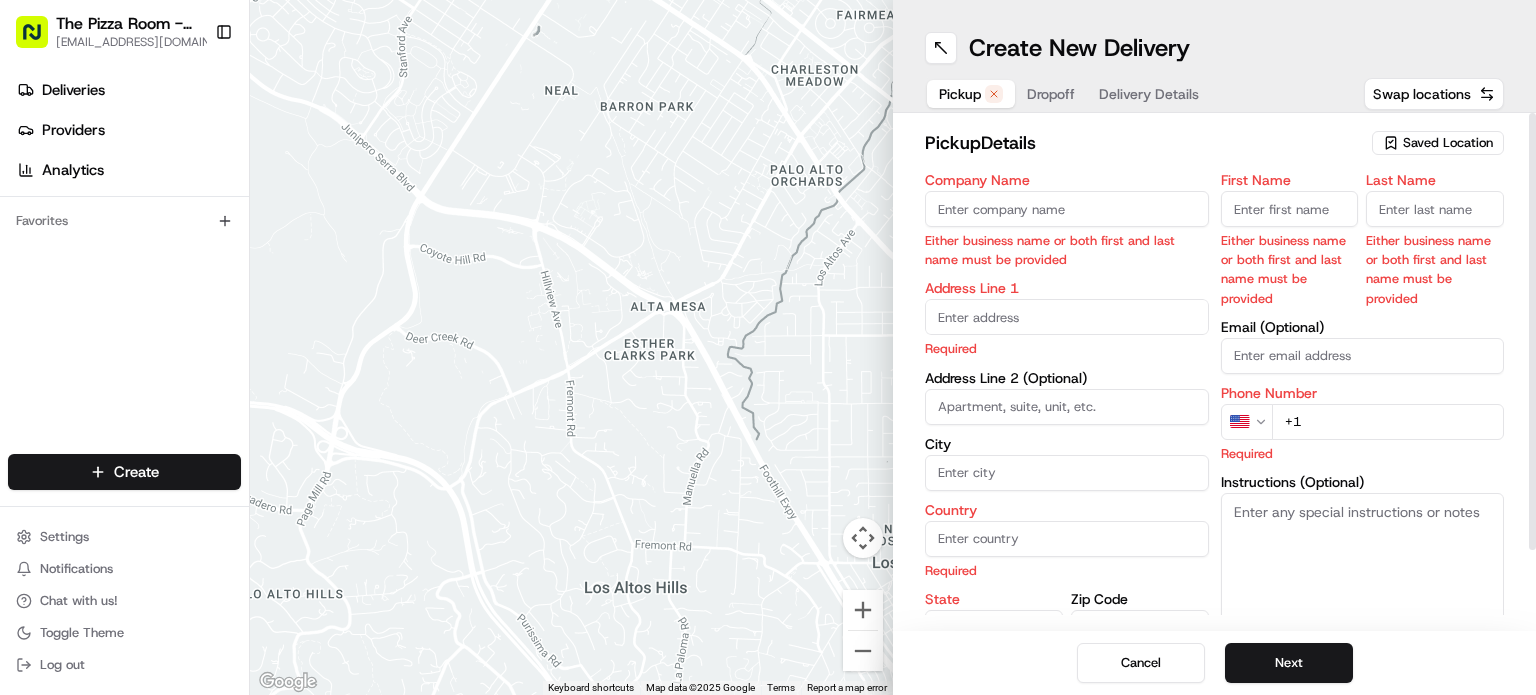 click on "Company Name" at bounding box center (1067, 209) 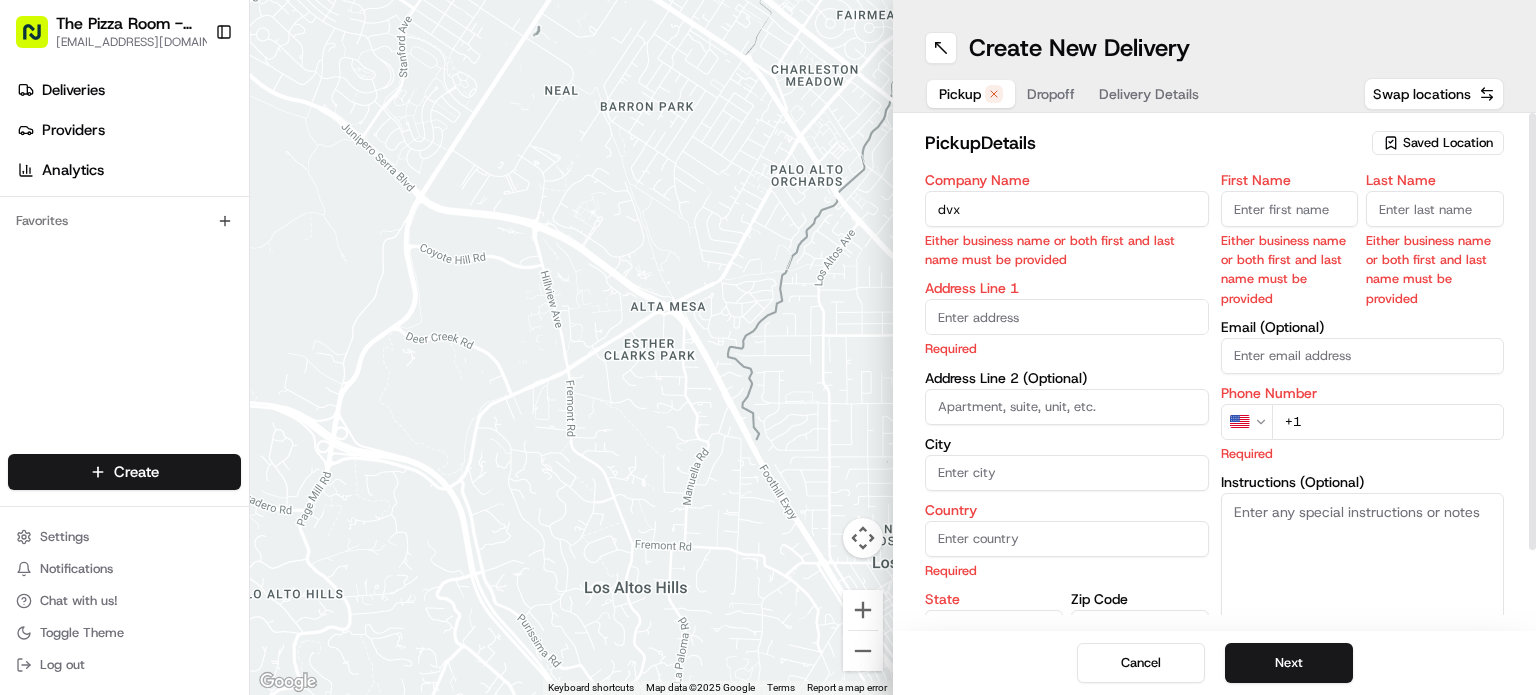type on "dvx" 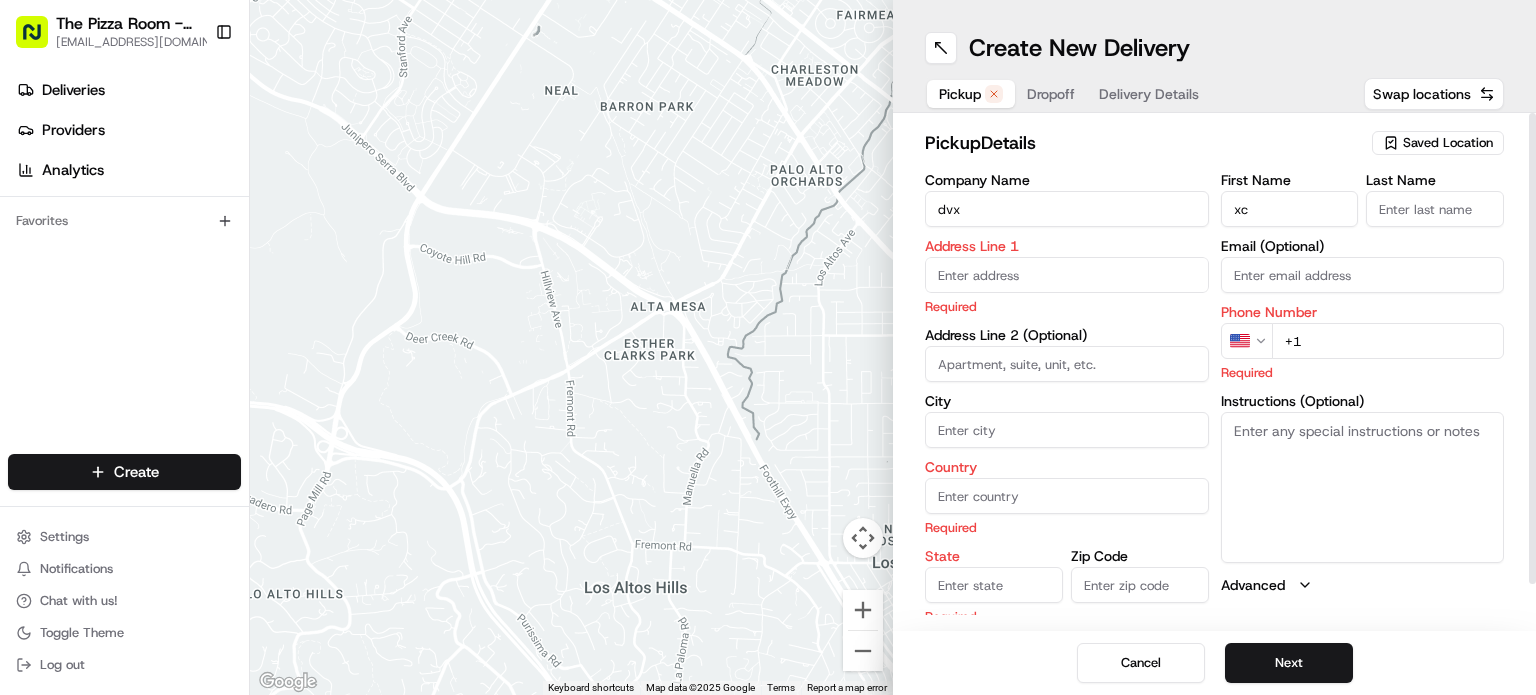 type on "xc" 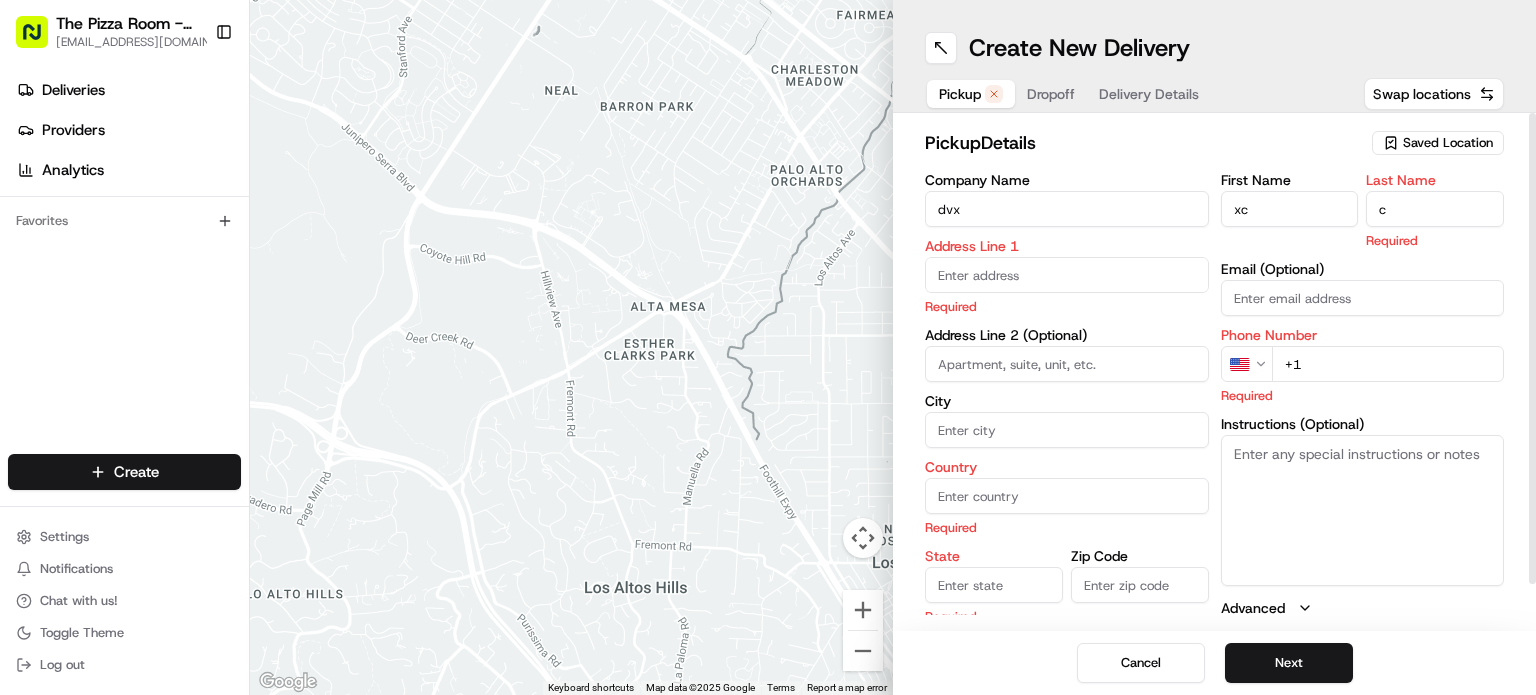 type on "c" 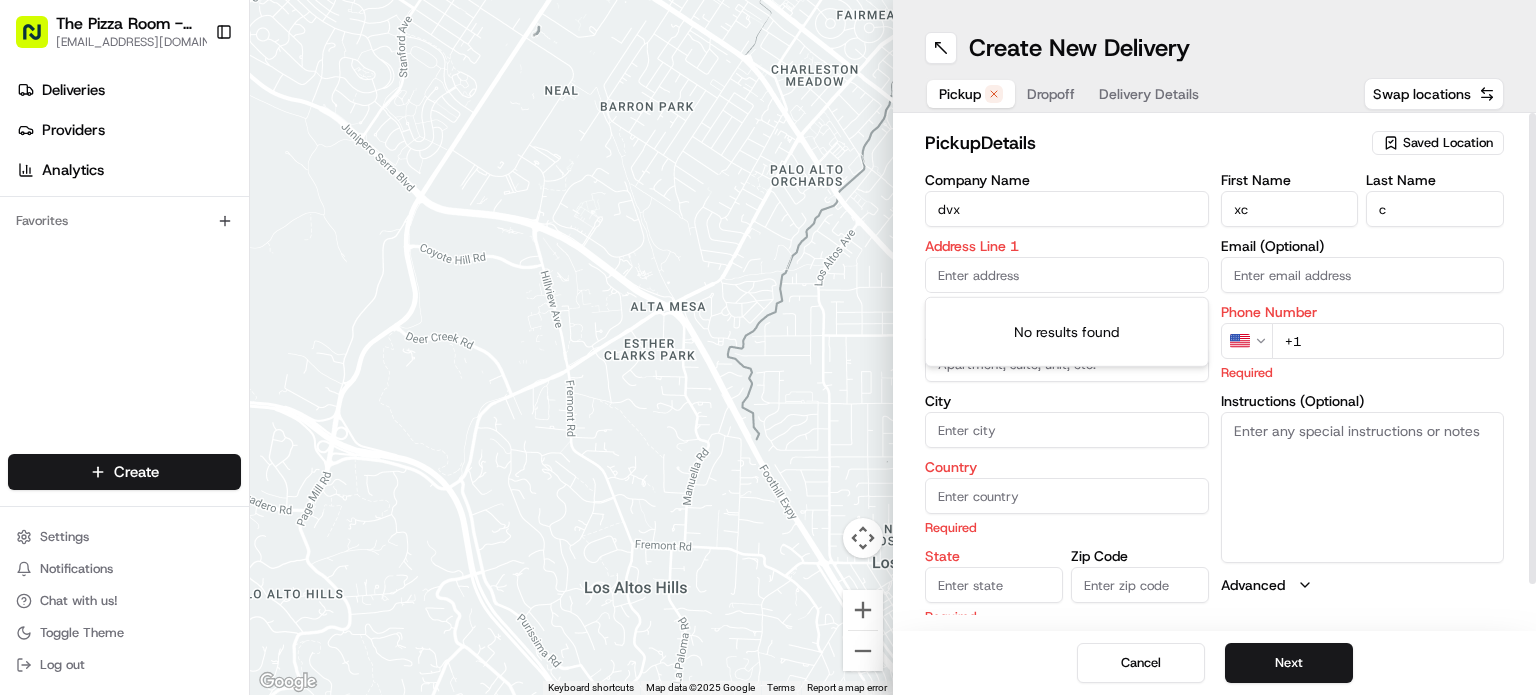 click at bounding box center (1067, 275) 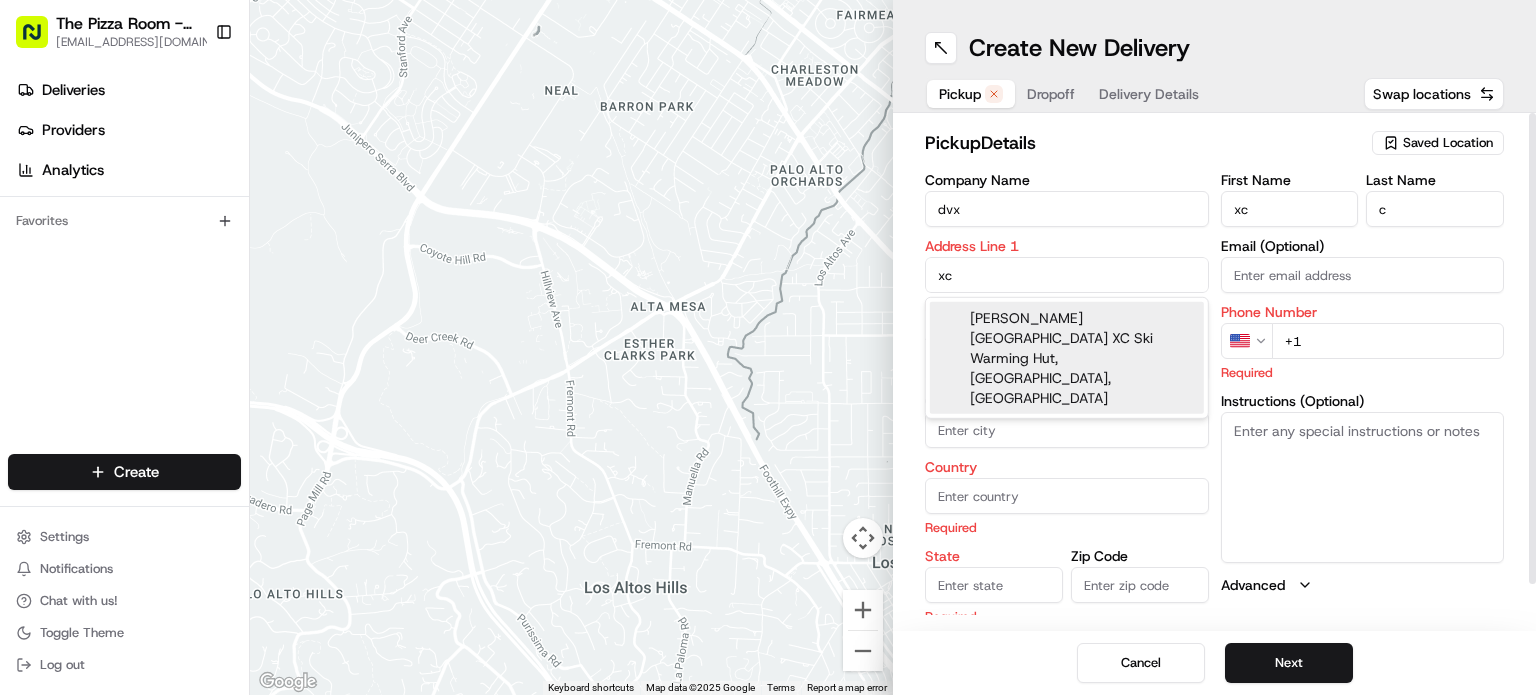 click on "[PERSON_NAME][GEOGRAPHIC_DATA] XC Ski Warming Hut, [GEOGRAPHIC_DATA], [GEOGRAPHIC_DATA]" at bounding box center [1067, 358] 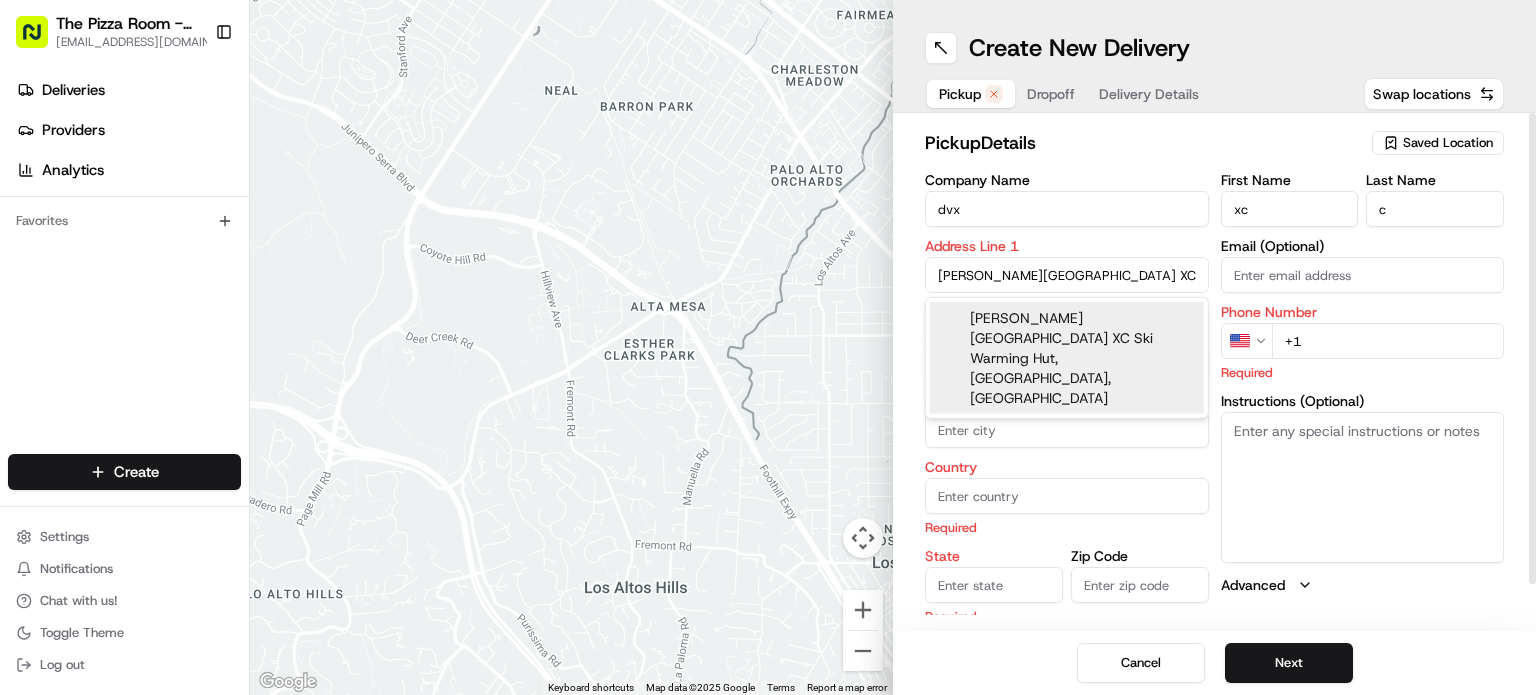 type on "[PERSON_NAME][GEOGRAPHIC_DATA] XC Ski Warming Hut, [GEOGRAPHIC_DATA], [GEOGRAPHIC_DATA]" 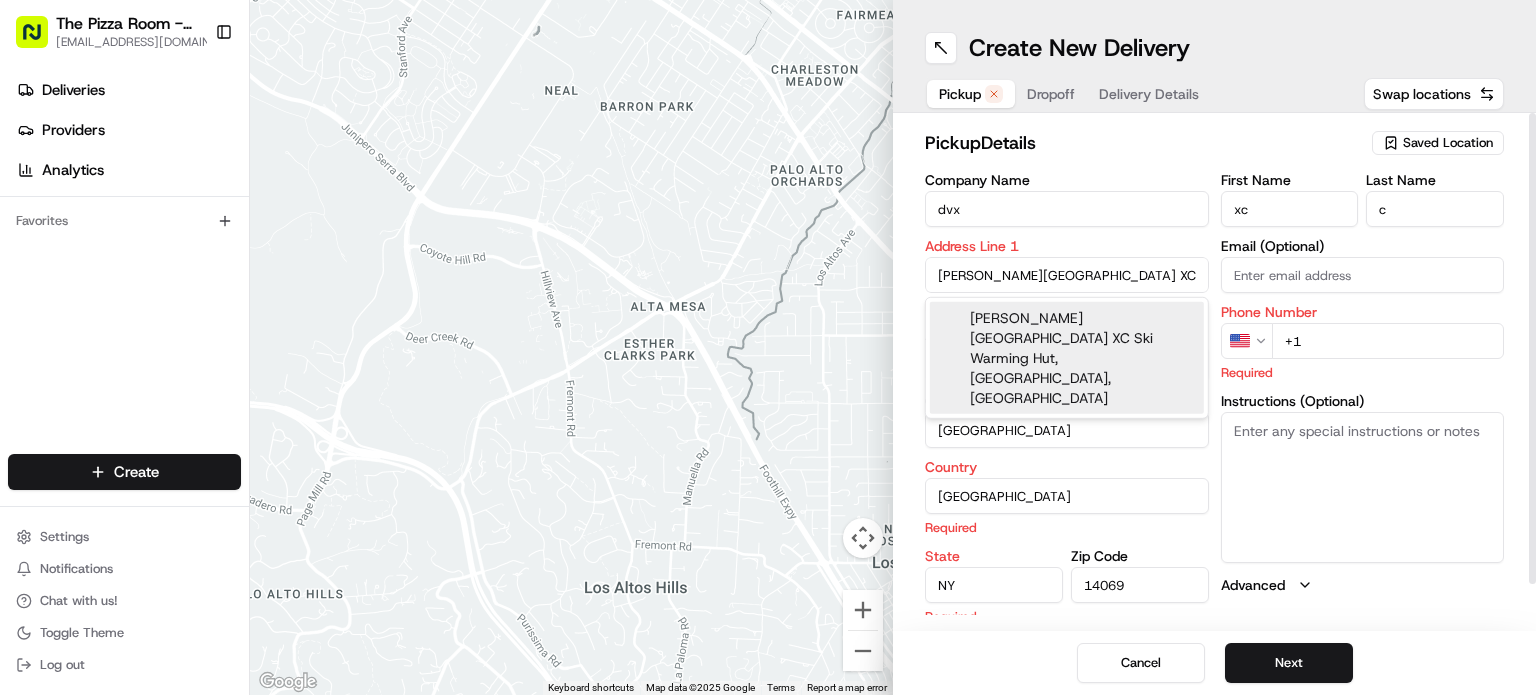 type on "[PERSON_NAME][GEOGRAPHIC_DATA] XC Ski Warming Hut" 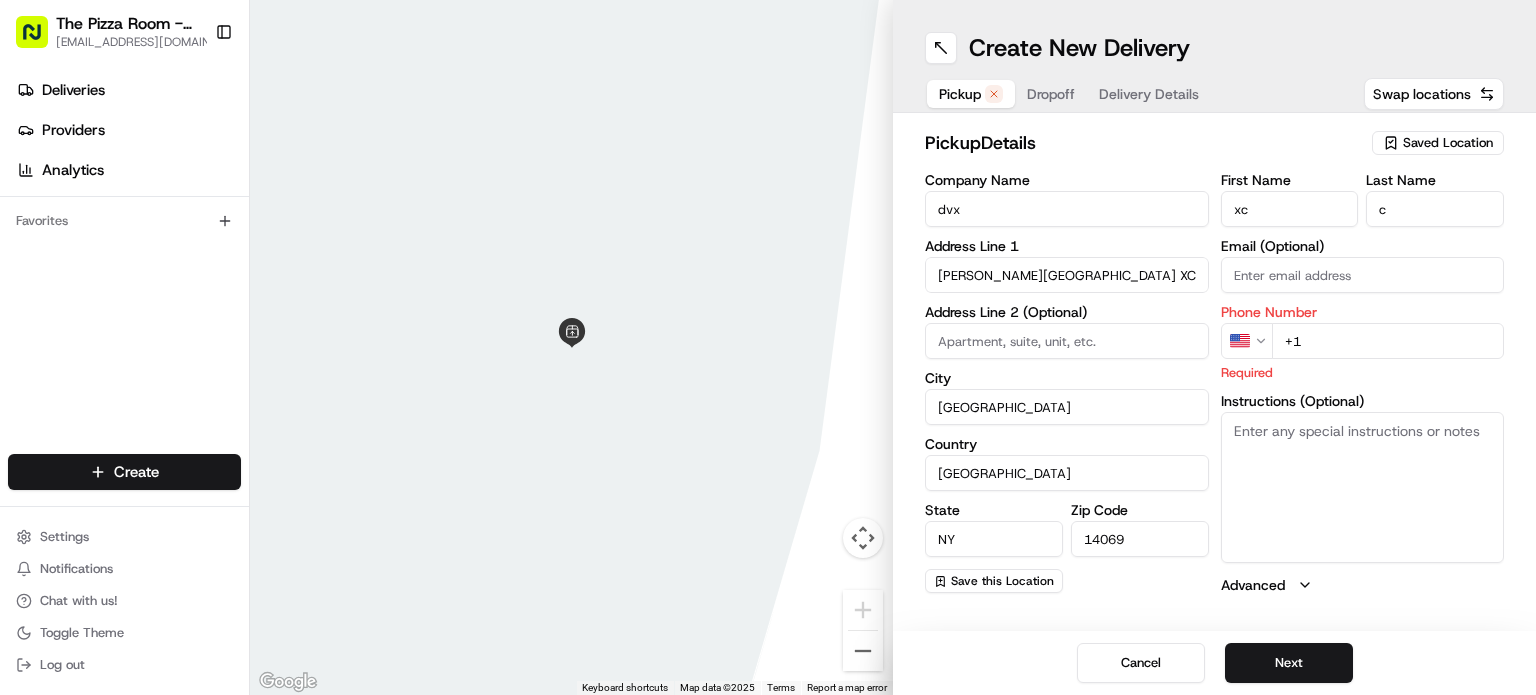 click on "+1" at bounding box center (1388, 341) 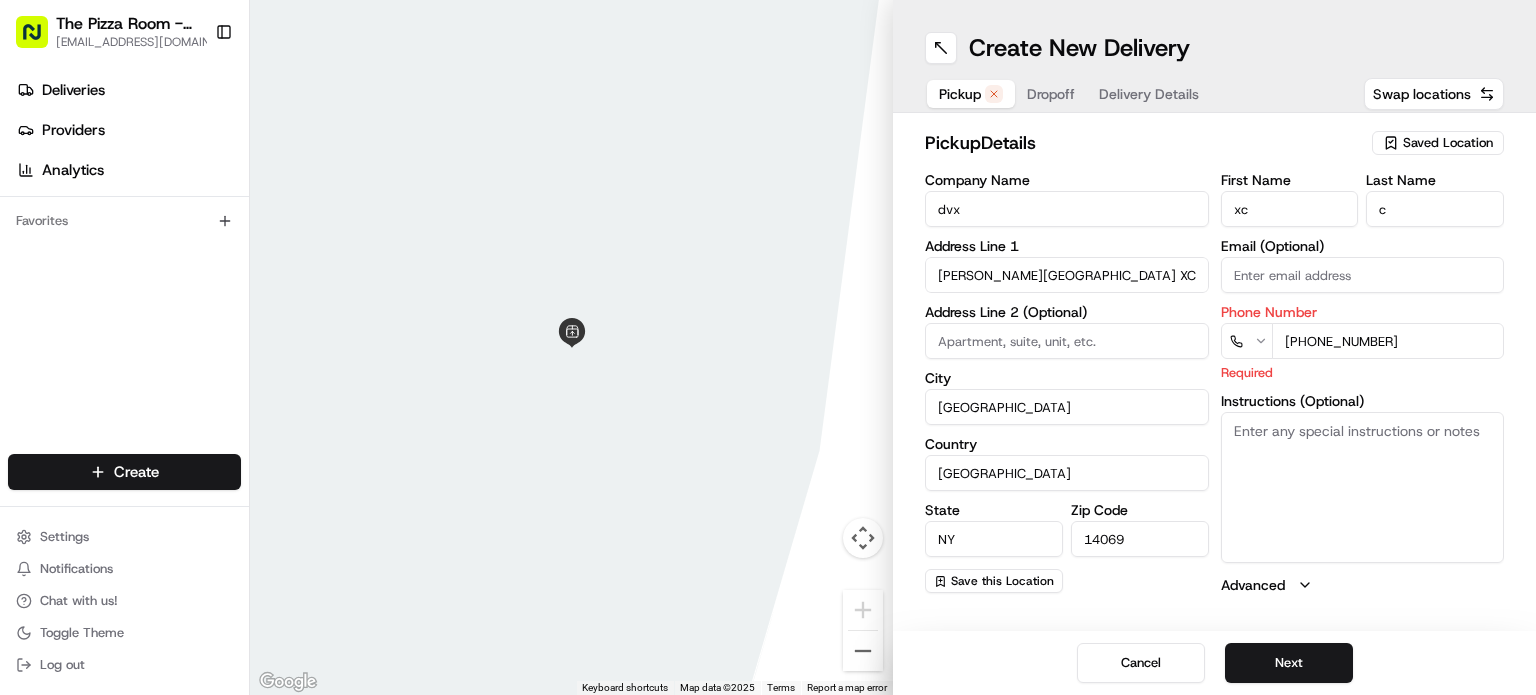 click on "First Name xc Last Name c Email (Optional) Phone Number [PHONE_NUMBER] Required Instructions (Optional) Advanced" at bounding box center [1363, 384] 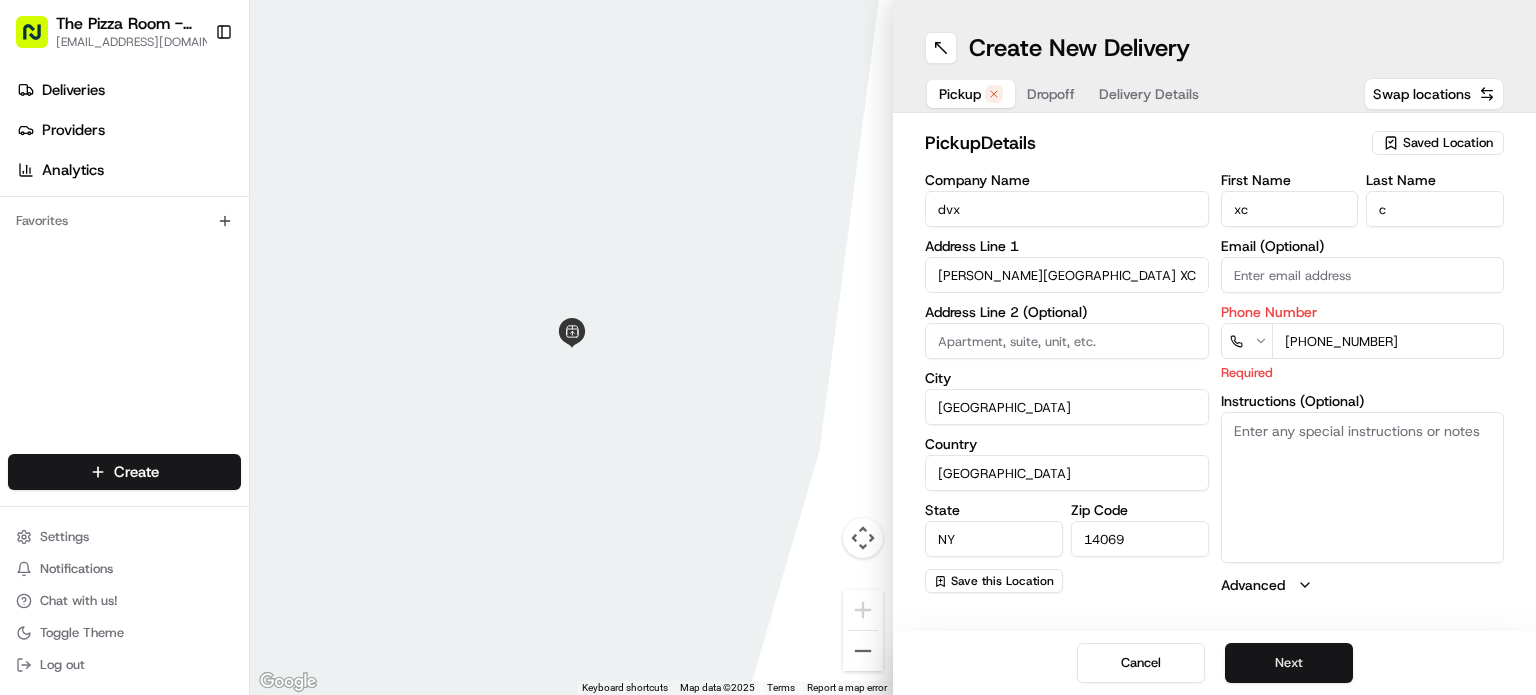 click on "Next" at bounding box center [1289, 663] 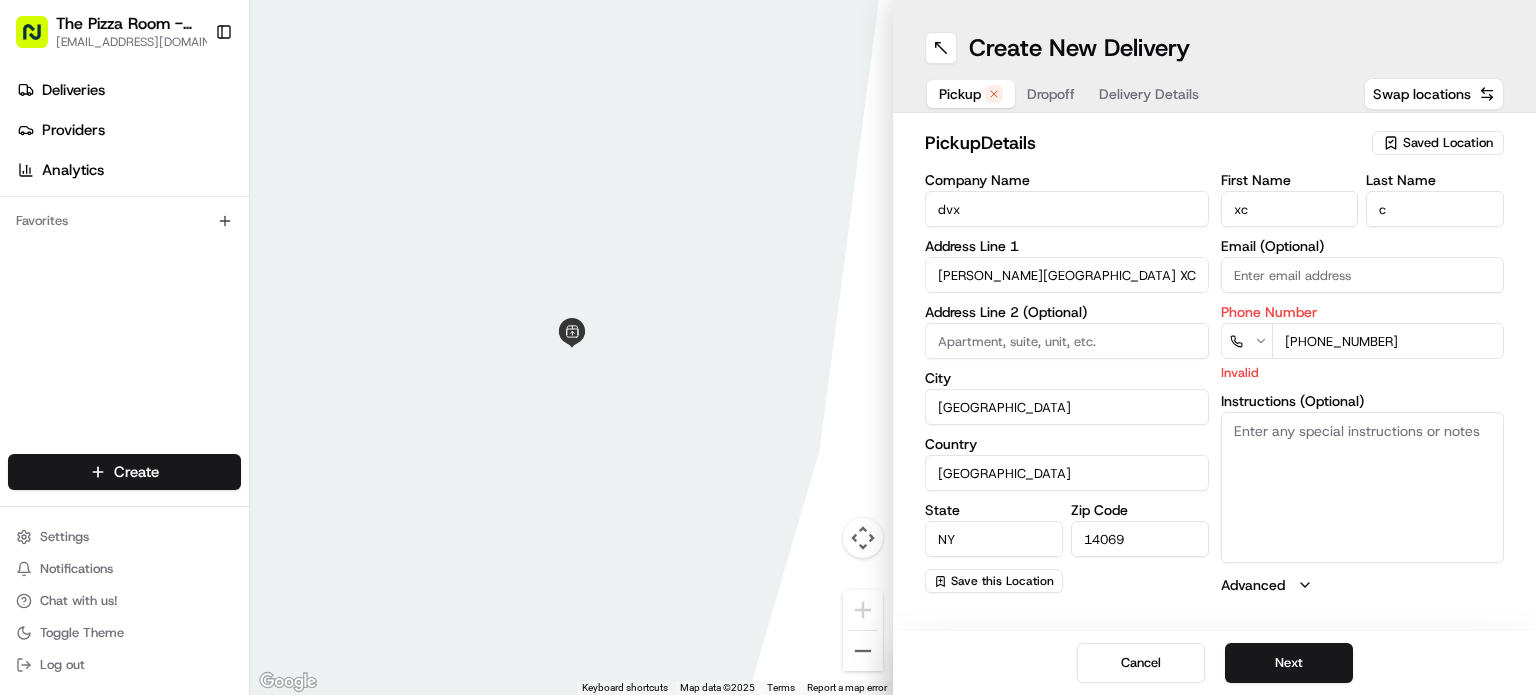 click on "[PHONE_NUMBER]" at bounding box center (1388, 341) 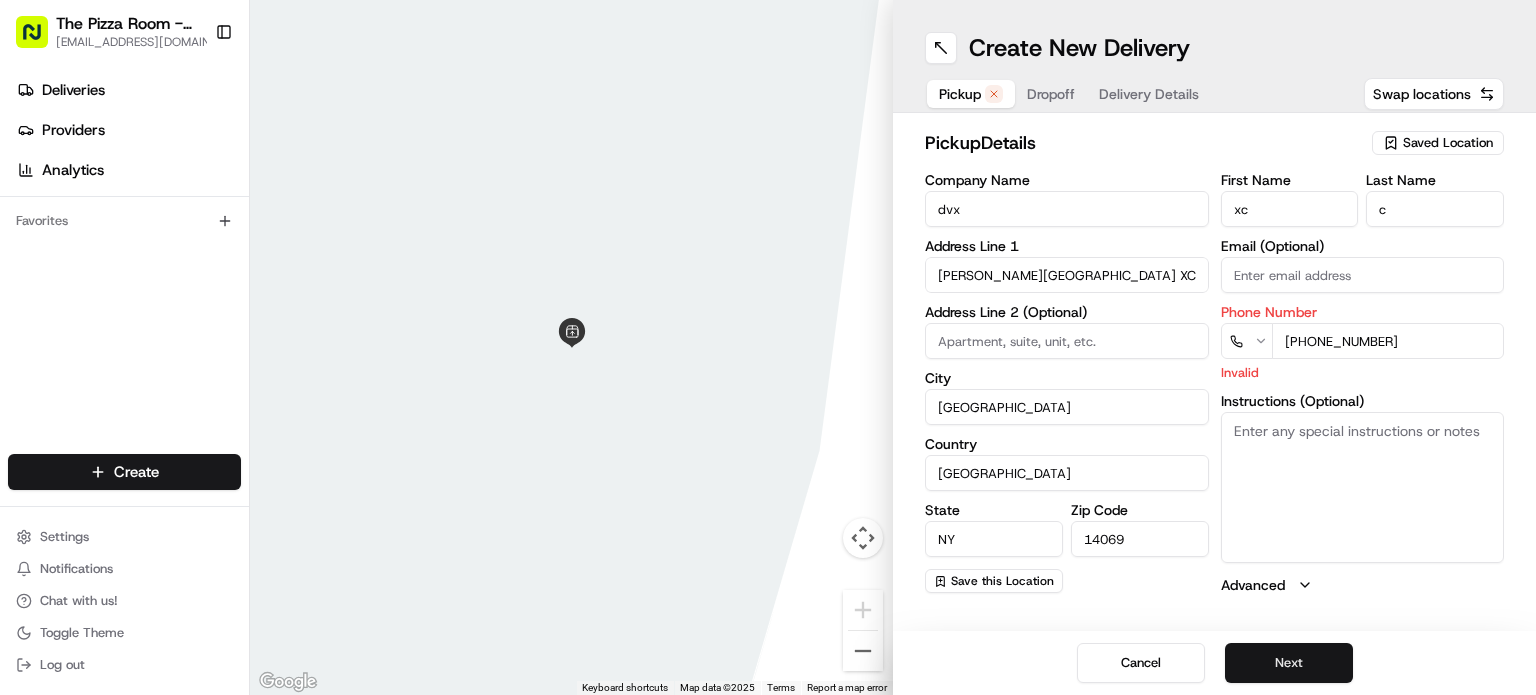 click on "Next" at bounding box center (1289, 663) 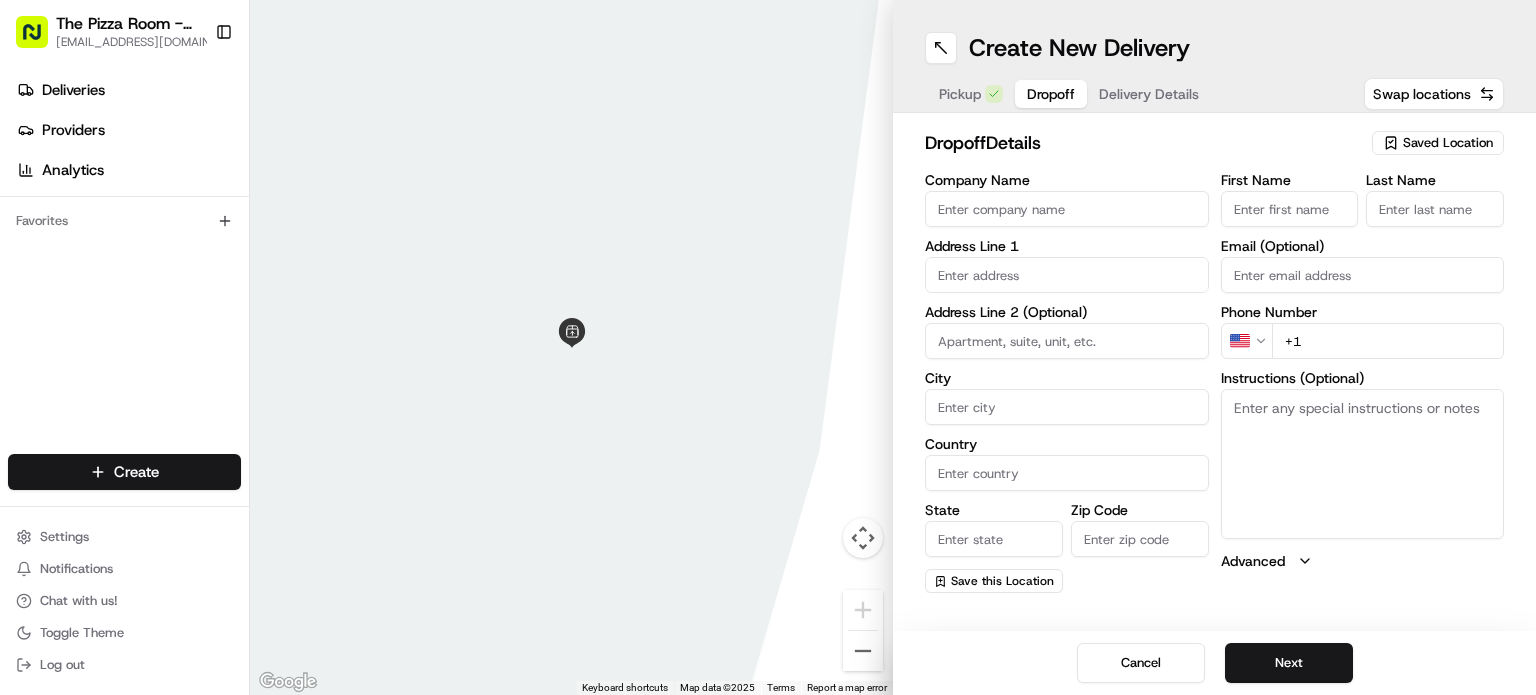 click on "Advanced" at bounding box center (1363, 561) 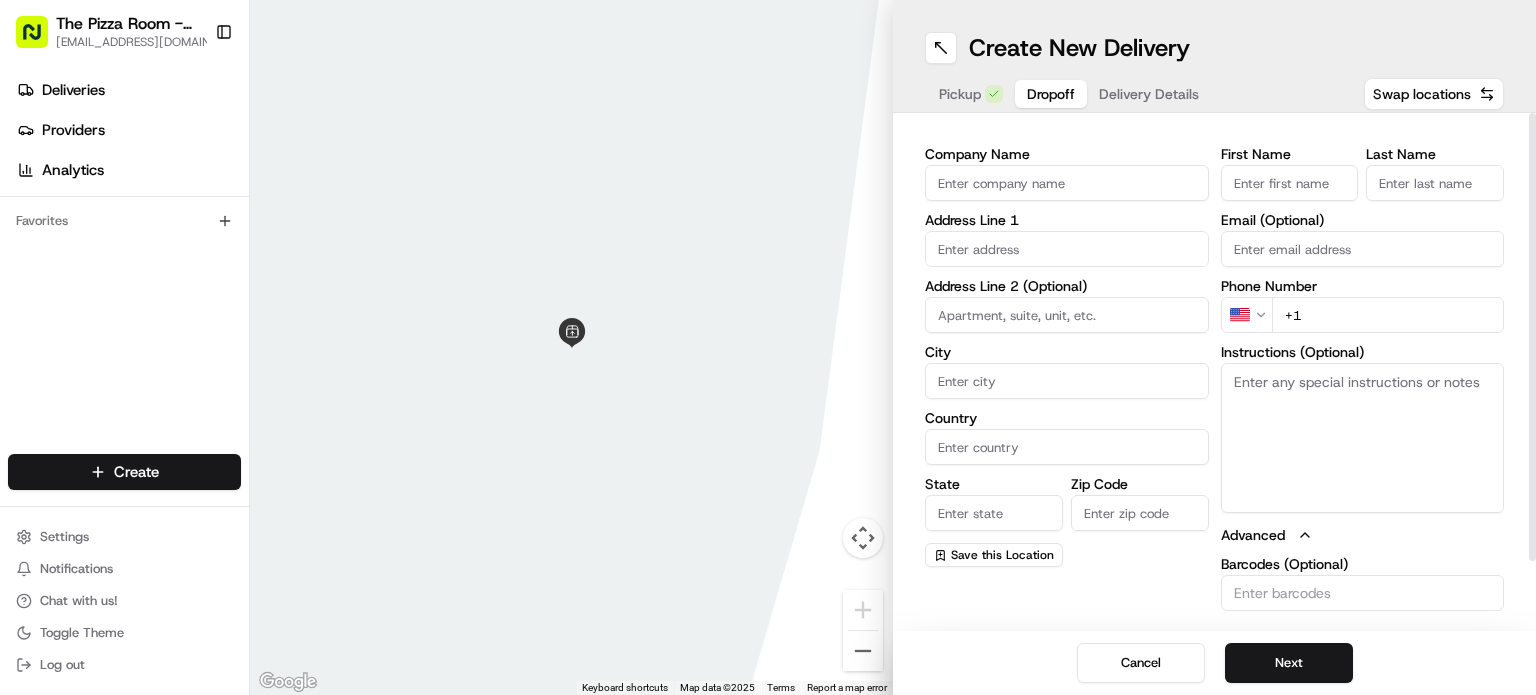 scroll, scrollTop: 0, scrollLeft: 0, axis: both 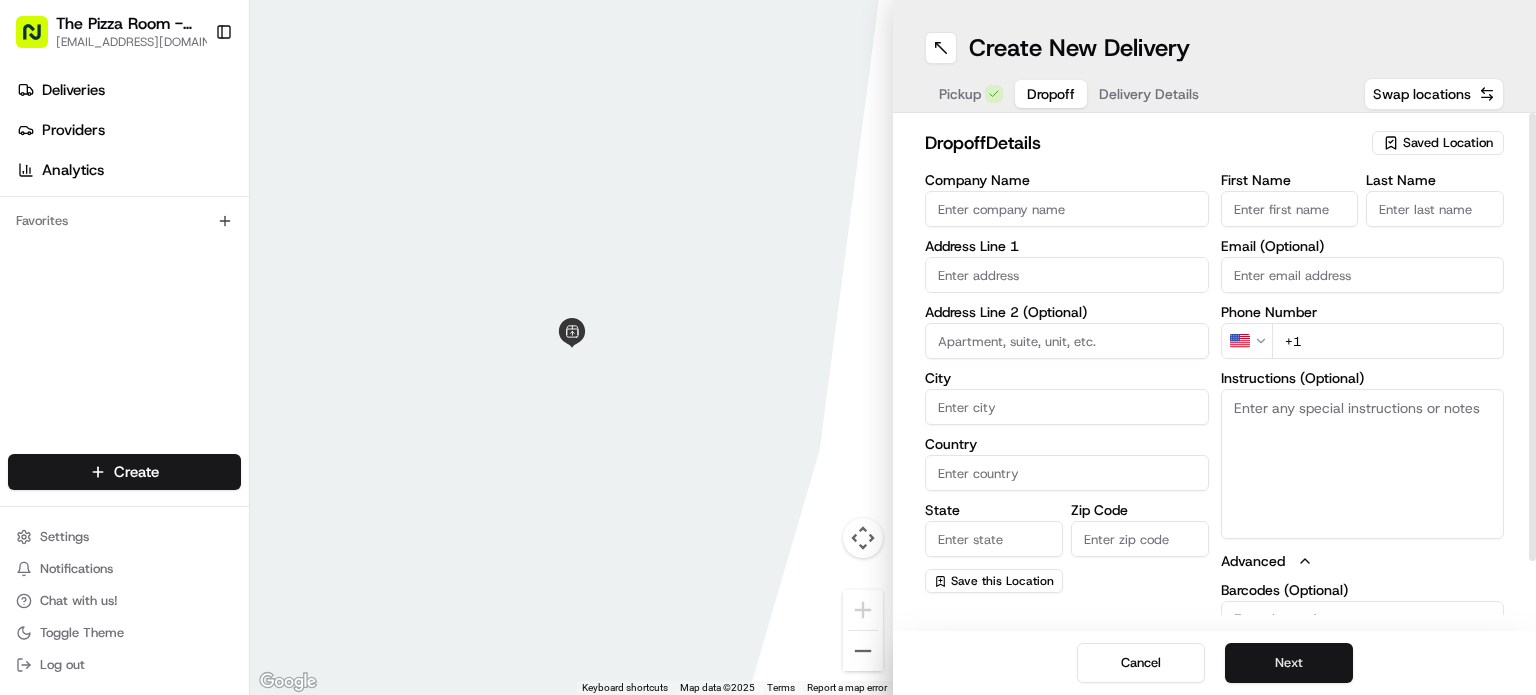 click on "Next" at bounding box center [1289, 663] 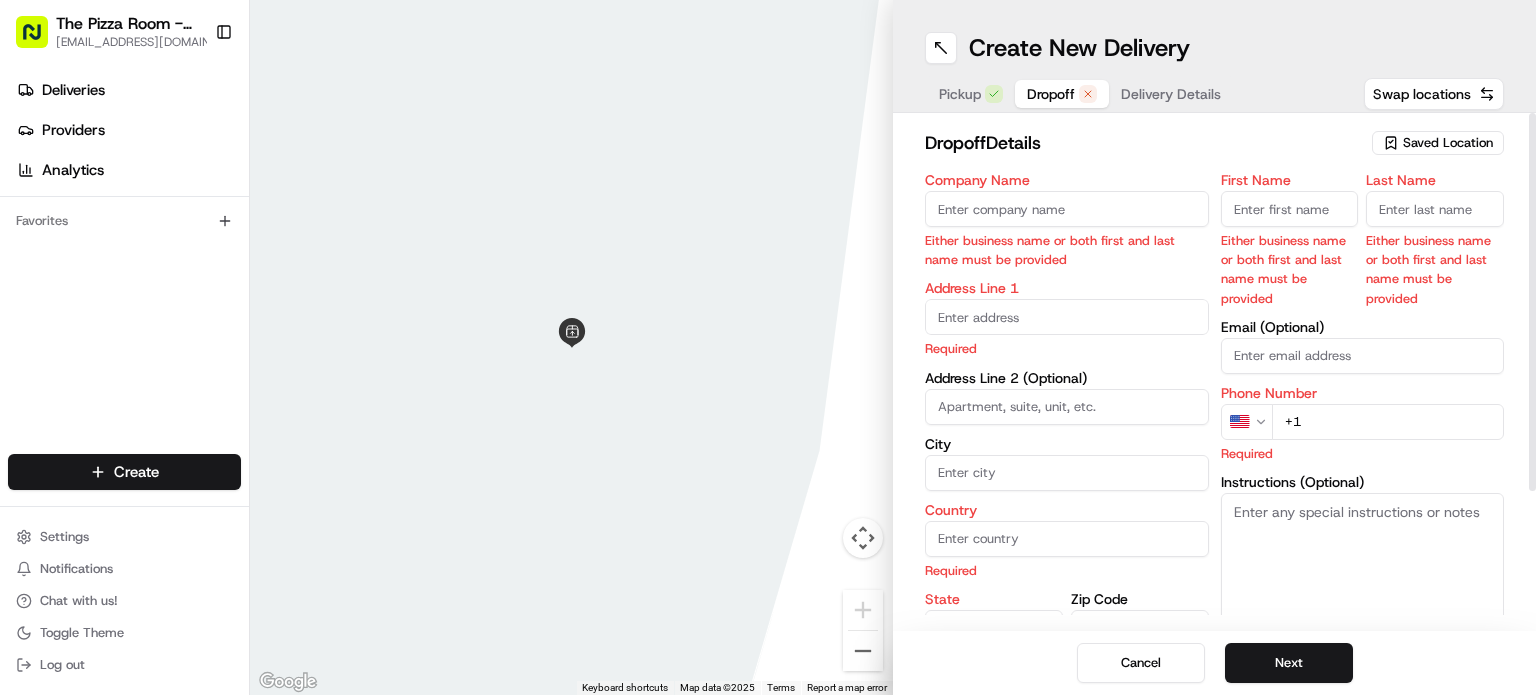 click on "Company Name" at bounding box center [1067, 209] 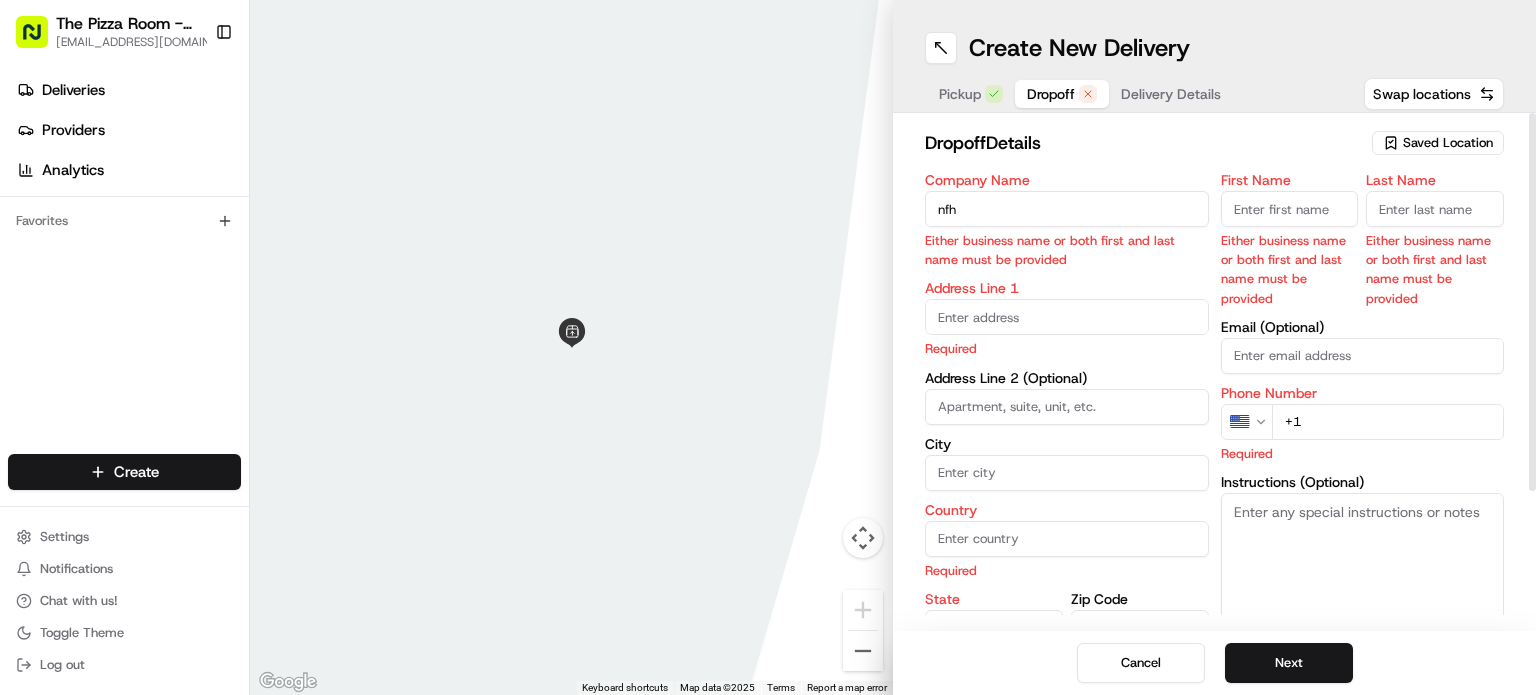 type on "nfh" 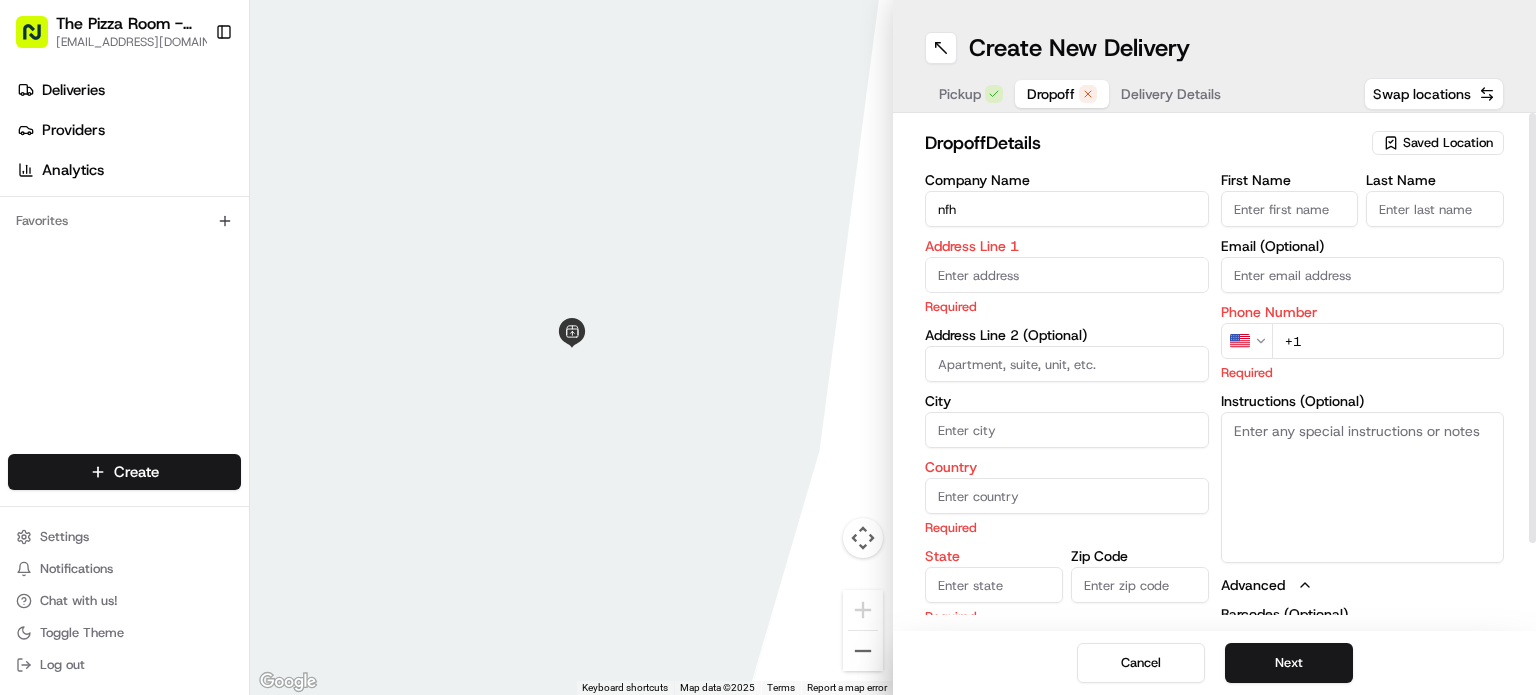 click at bounding box center [1067, 275] 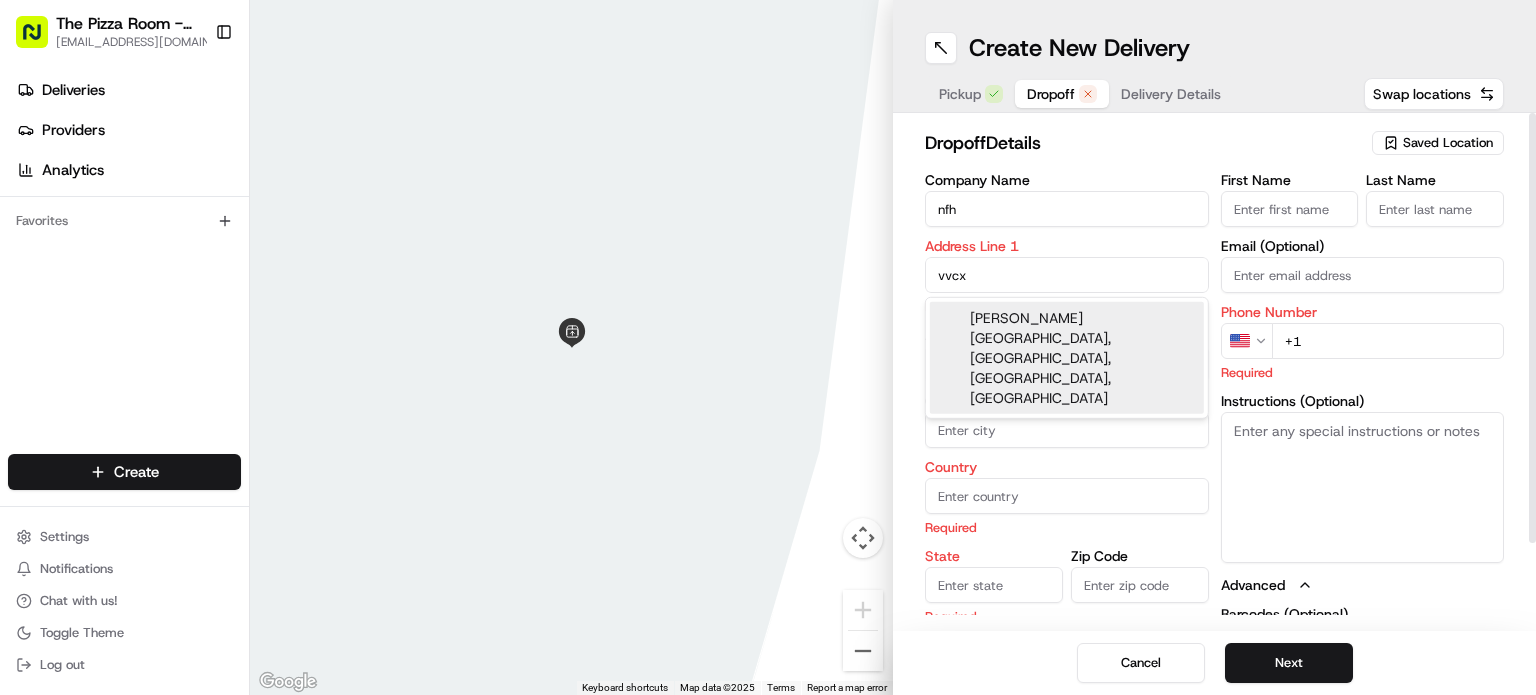 type on "vvcx" 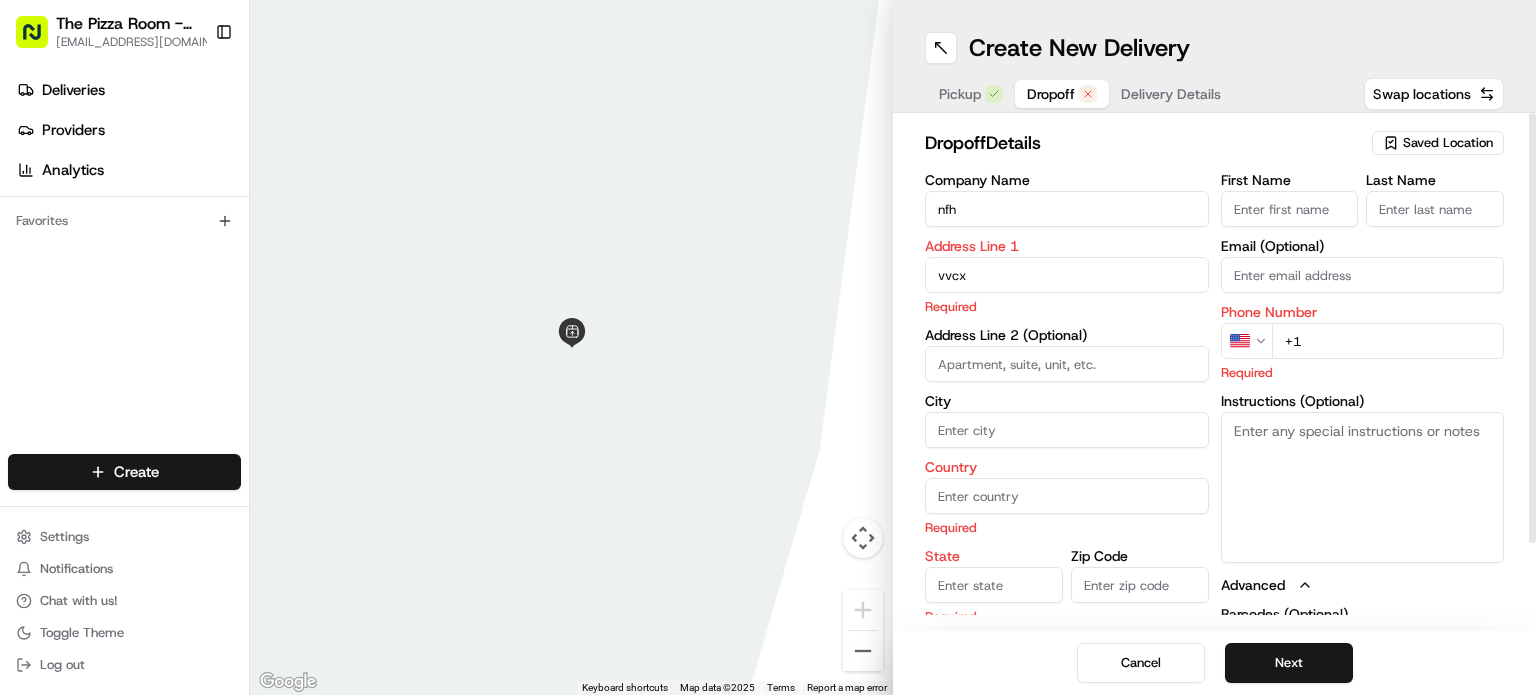 click on "+1" at bounding box center [1388, 341] 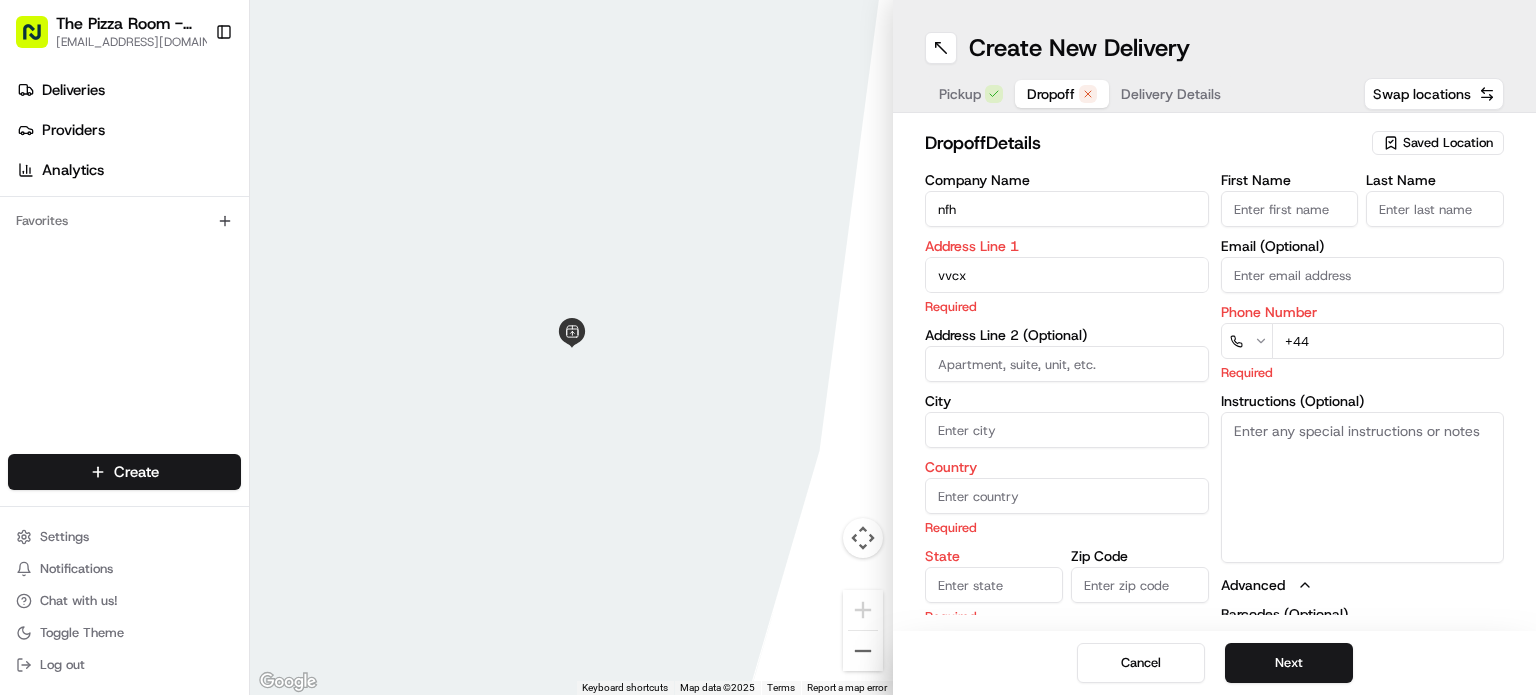 type on "[PHONE_NUMBER]" 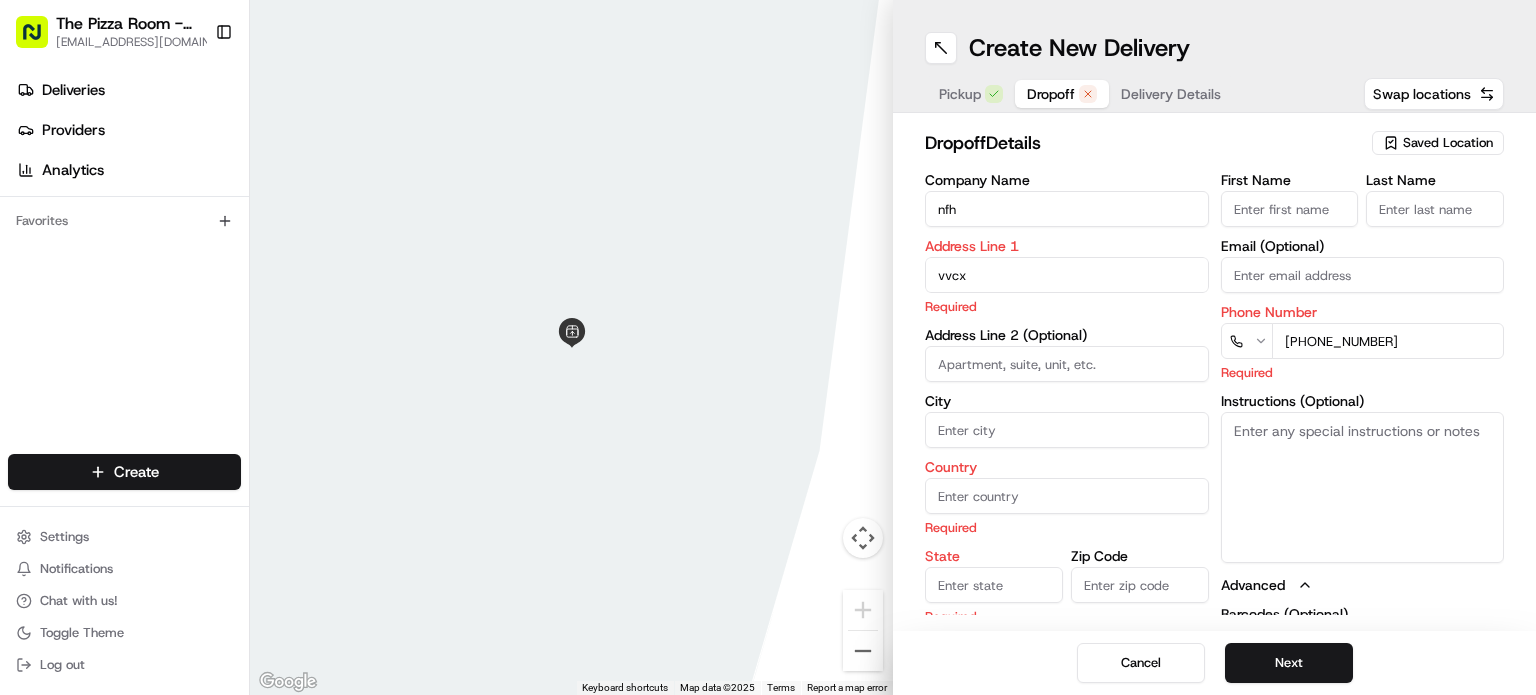 type on "[STREET_ADDRESS]" 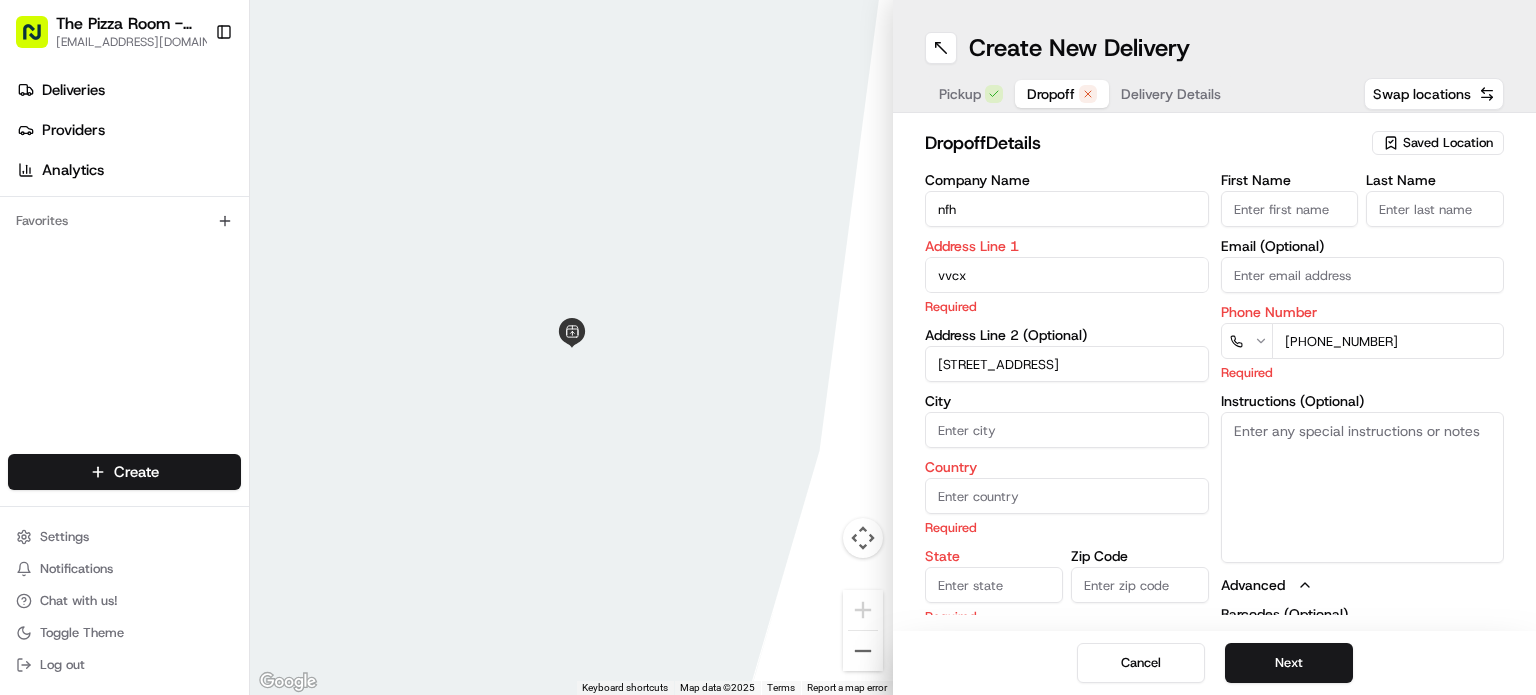 type on "[GEOGRAPHIC_DATA]" 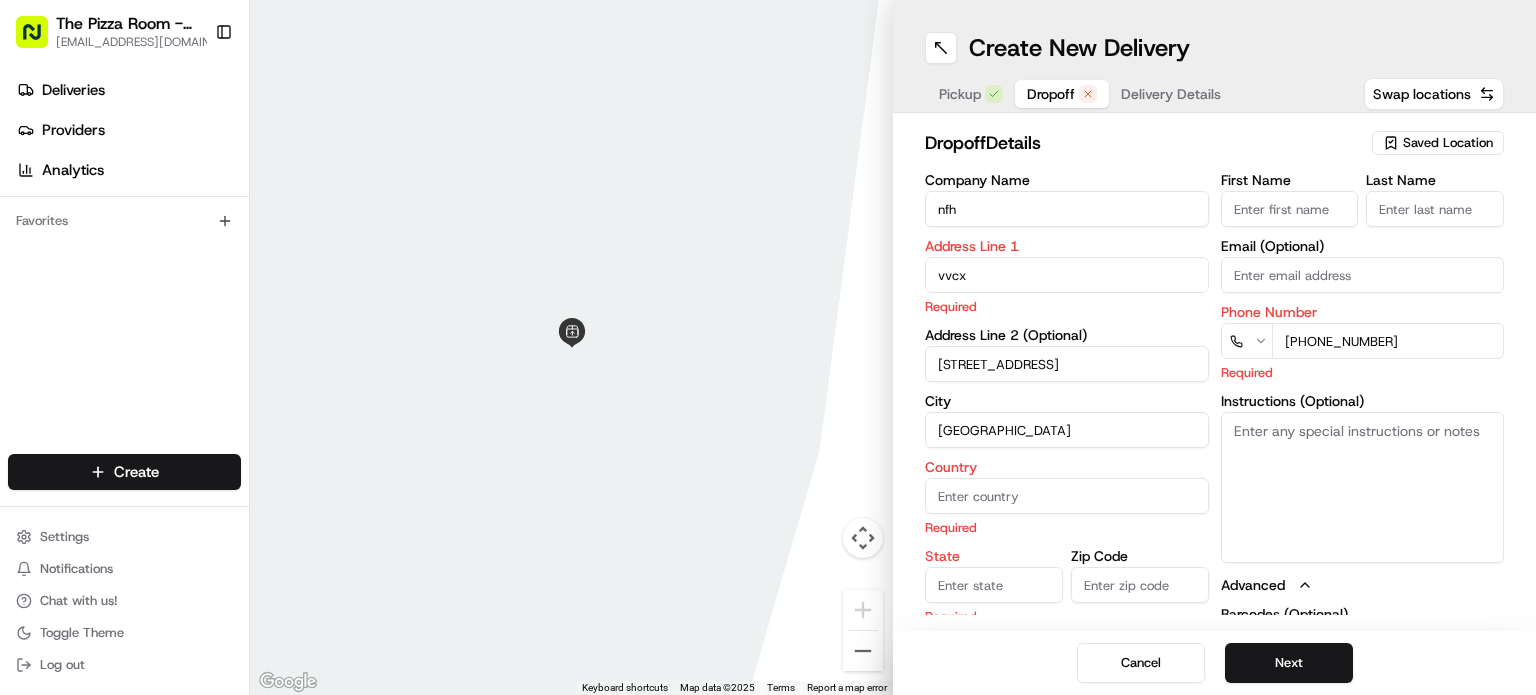 type on "[GEOGRAPHIC_DATA]" 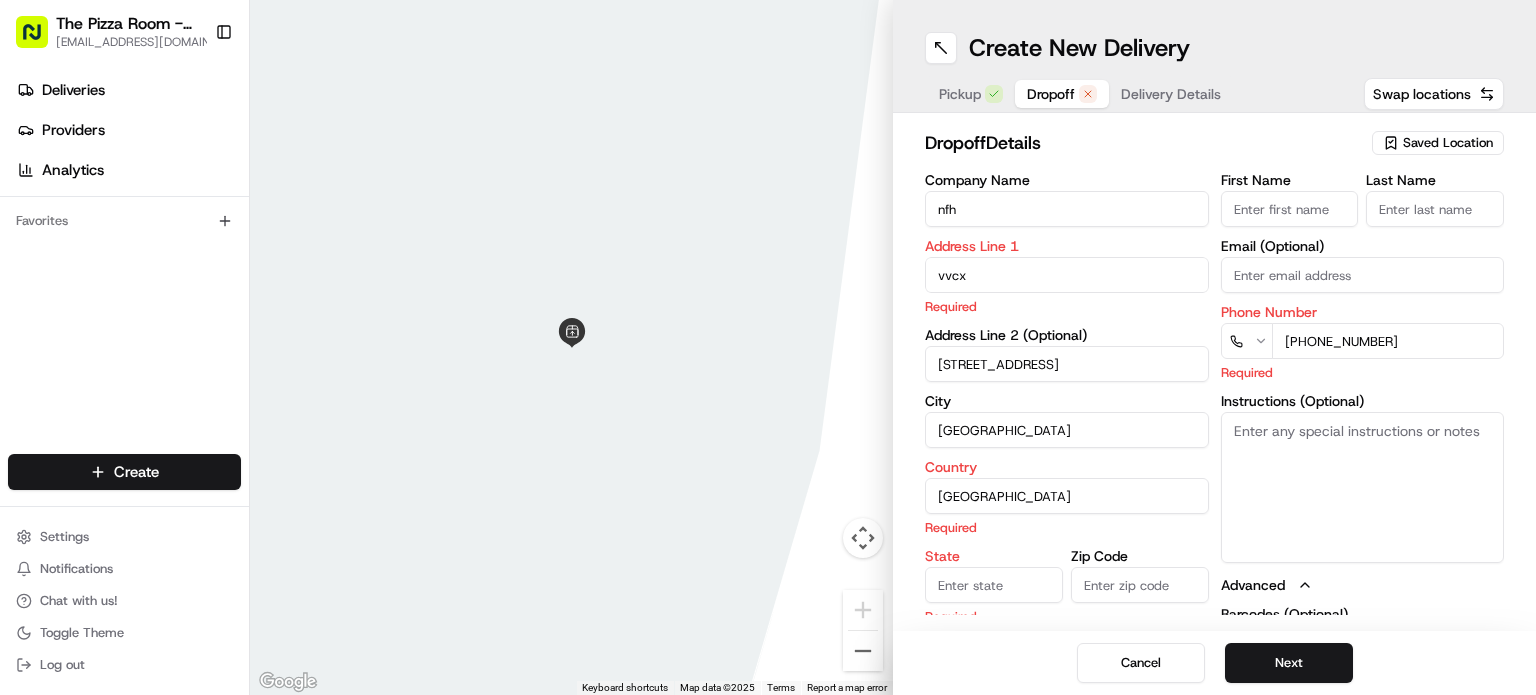type on "SE8 4PA" 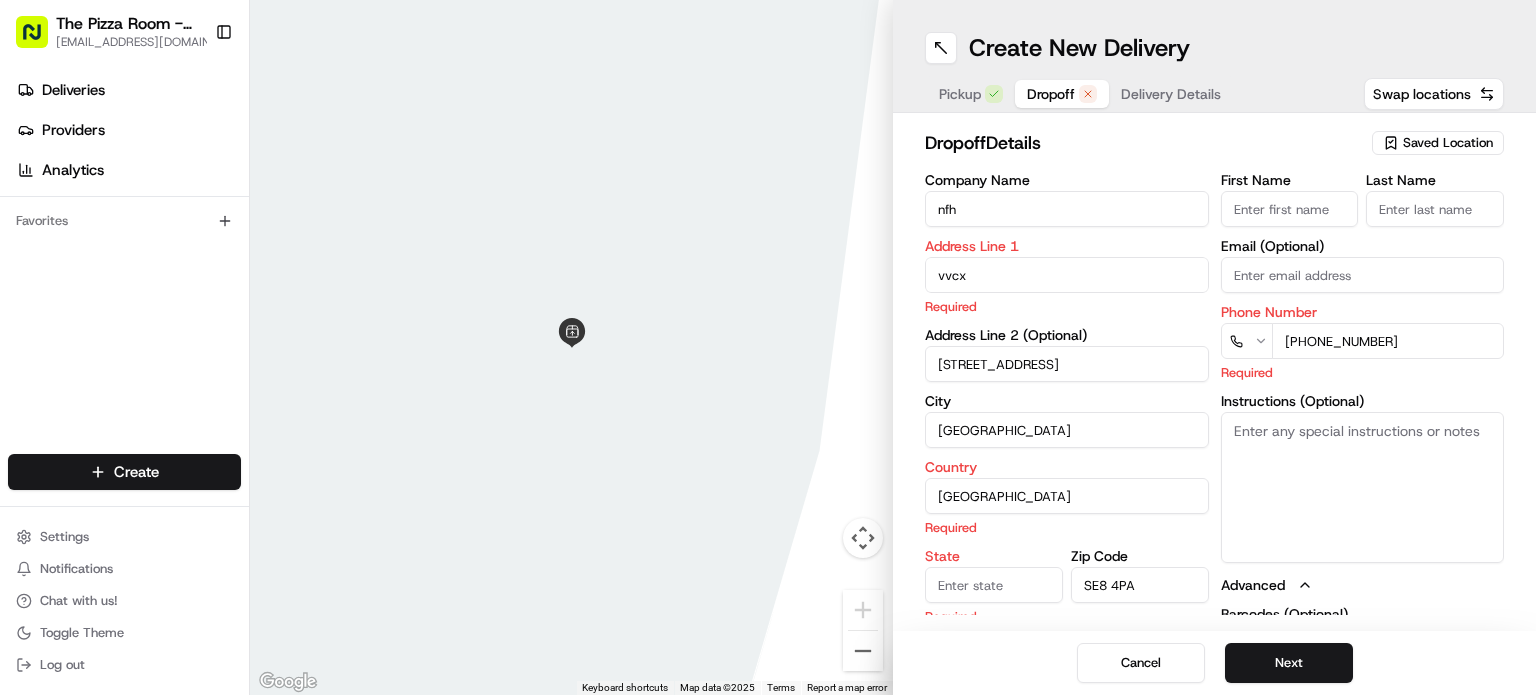 type on "[PERSON_NAME]" 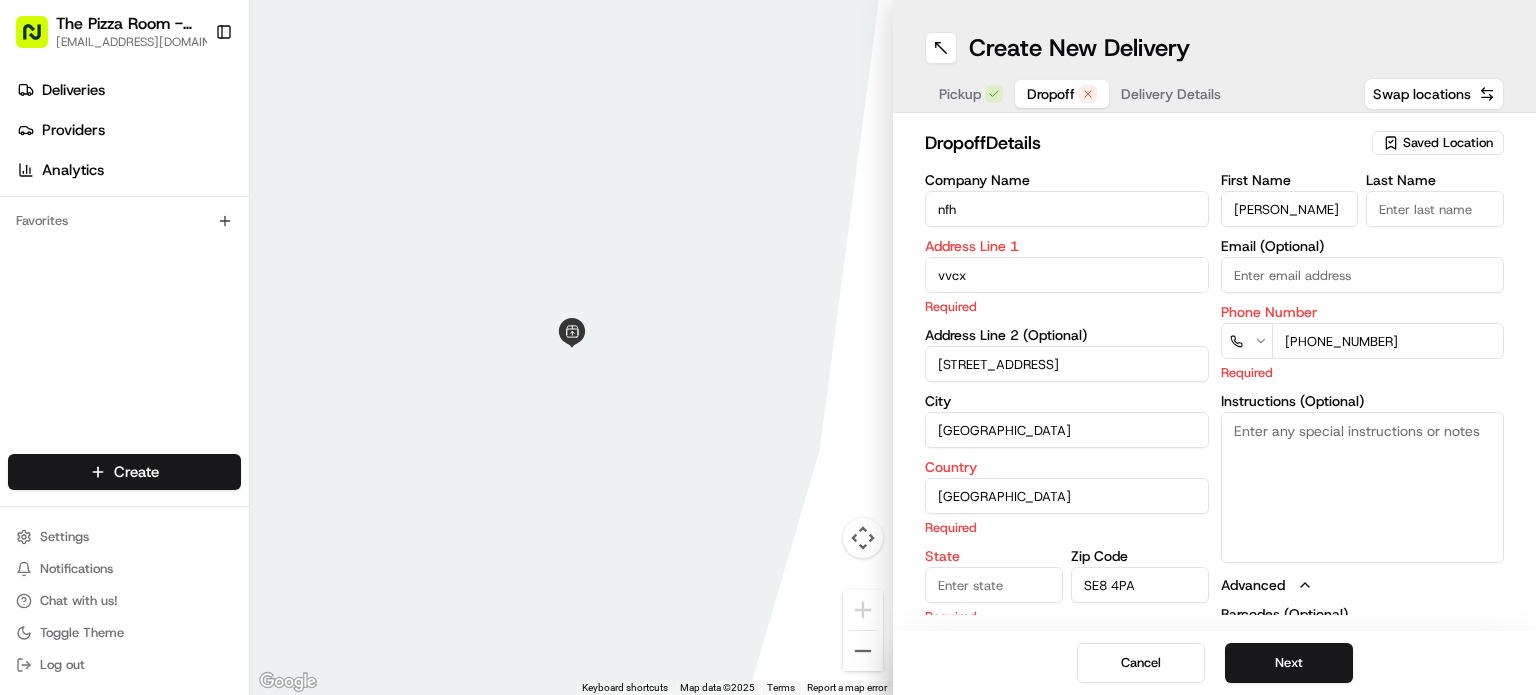 type on "[PERSON_NAME]" 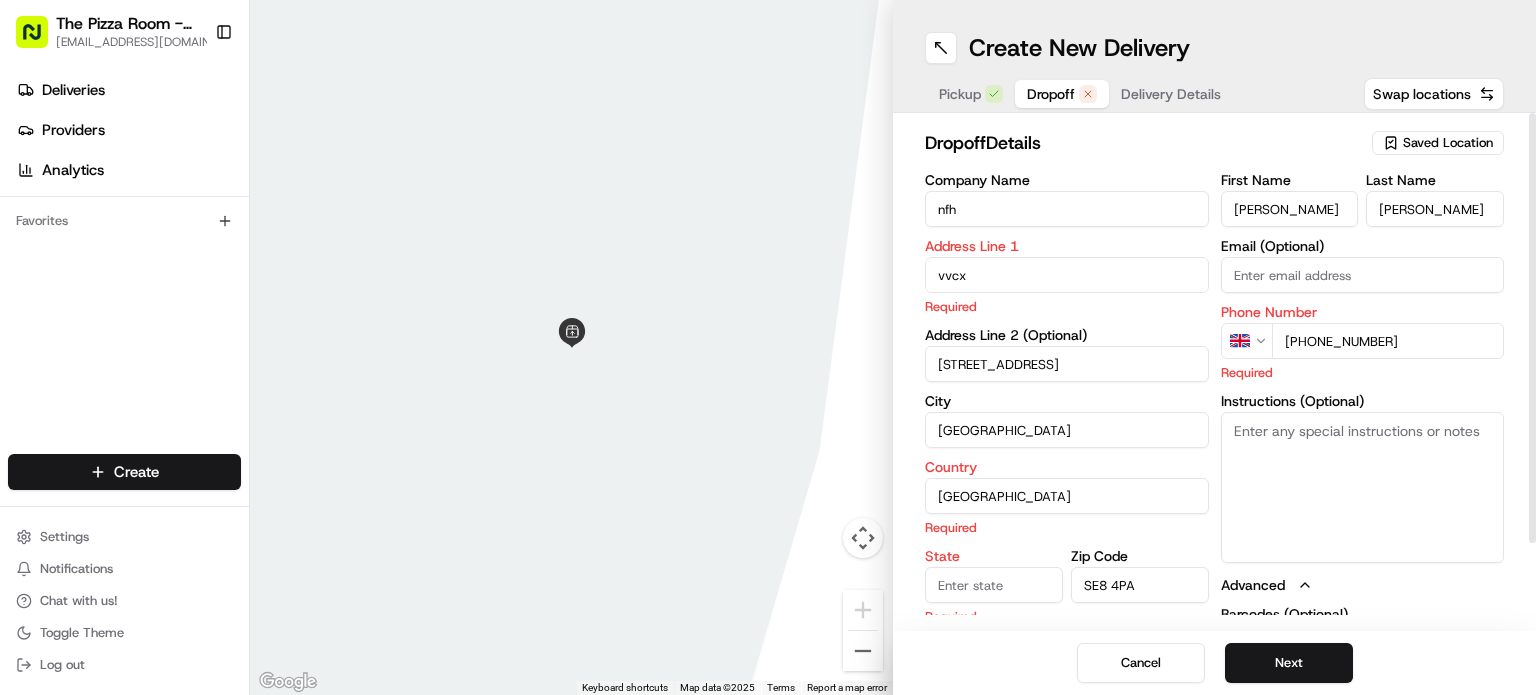 click on "First Name [PERSON_NAME] Last Name [PERSON_NAME] Email (Optional) Phone Number GB [PHONE_NUMBER] Required Instructions (Optional) Advanced Barcodes (Optional) Hit enter to add a barcode. You can also add multiple barcodes by pasting a list of barcodes separated by commas." at bounding box center [1363, 444] 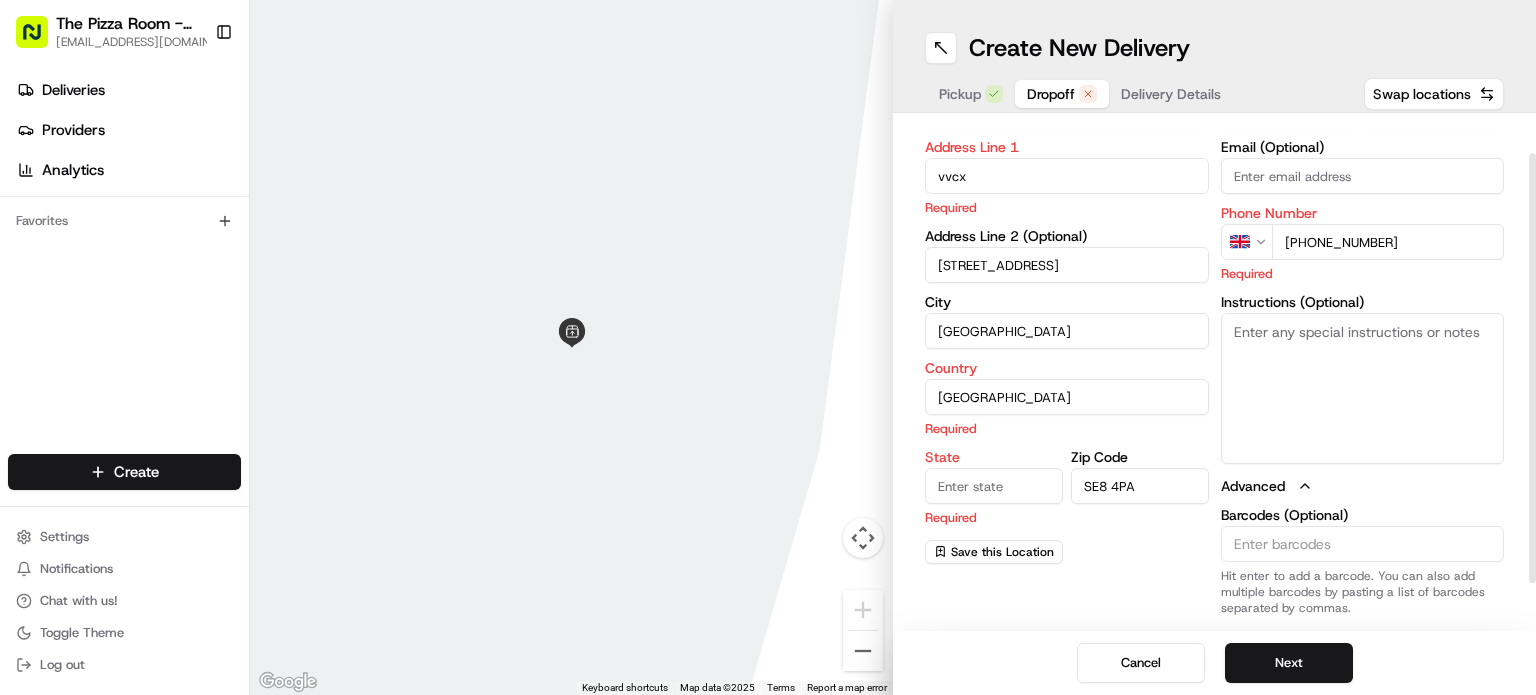 scroll, scrollTop: 0, scrollLeft: 0, axis: both 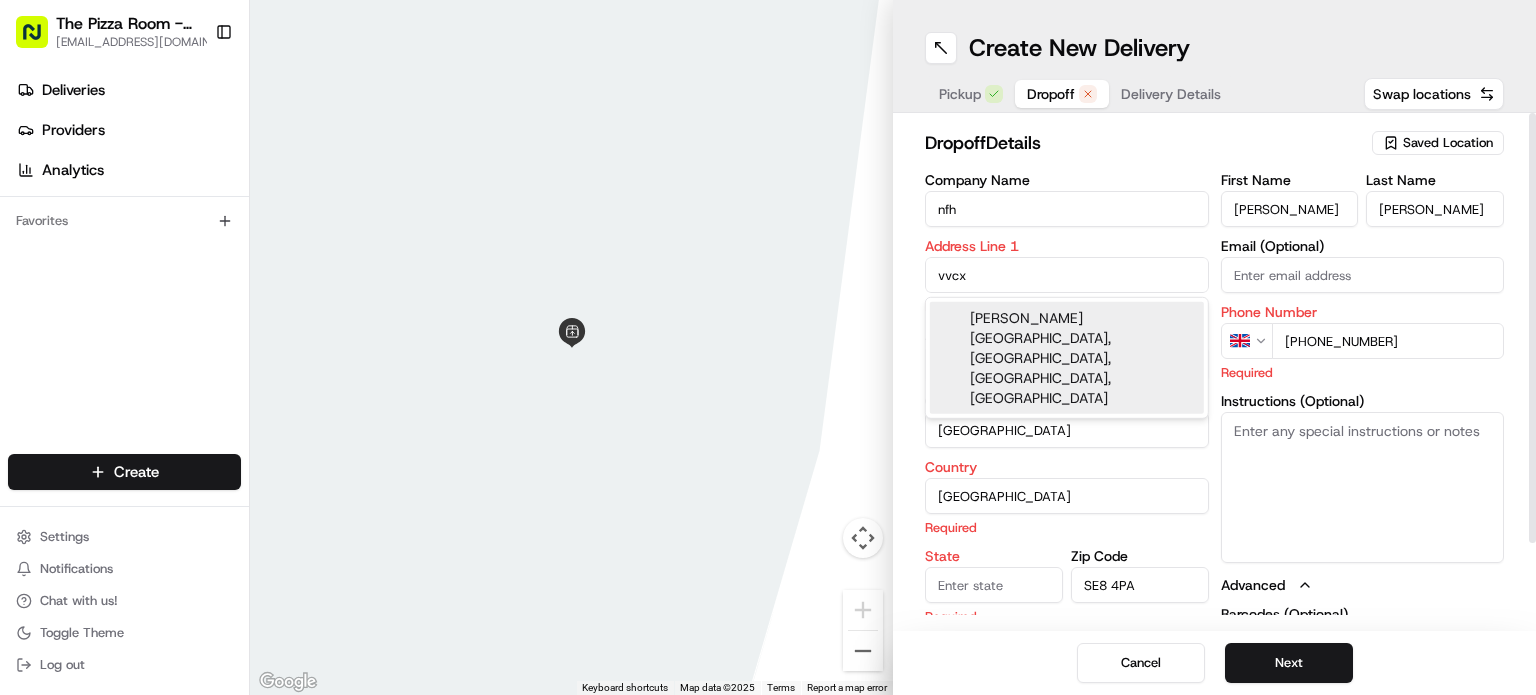 click on "vvcx" at bounding box center [1067, 275] 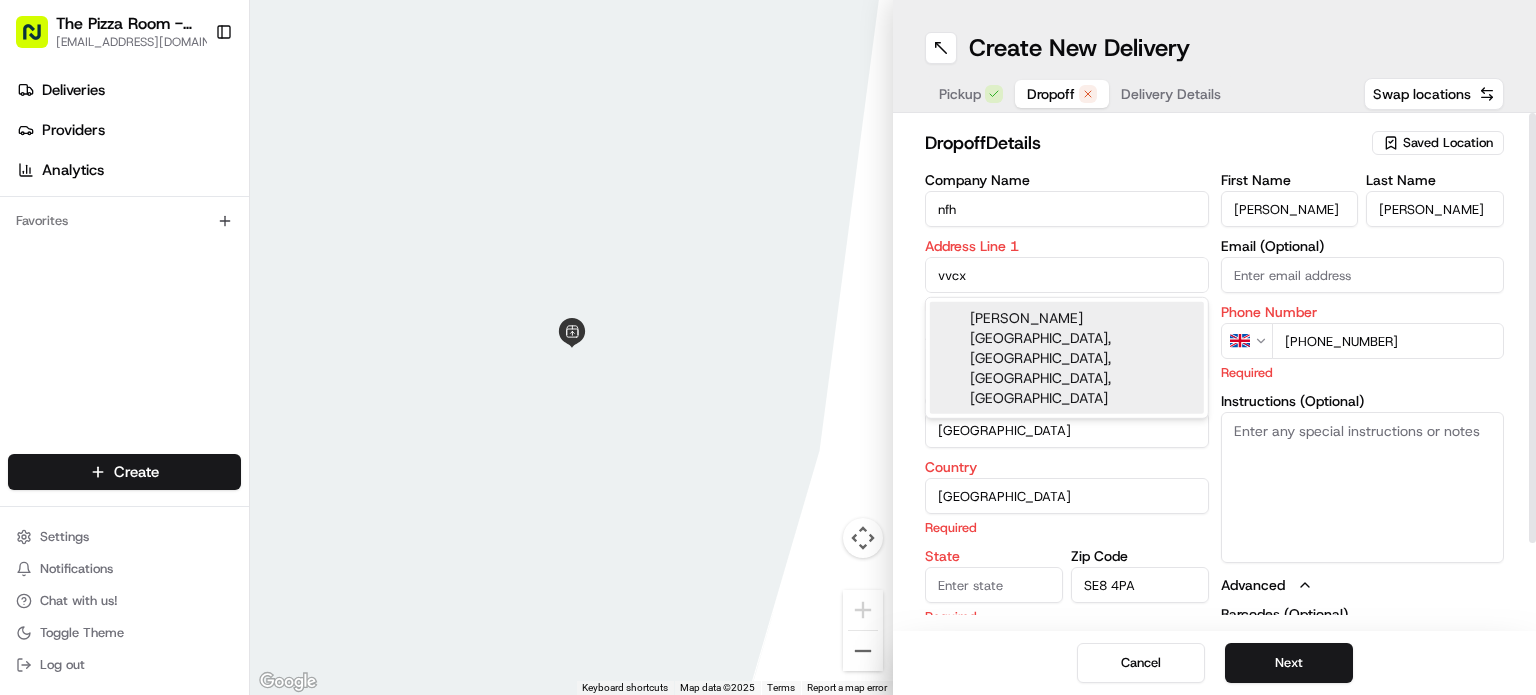click on "[PERSON_NAME][GEOGRAPHIC_DATA], [GEOGRAPHIC_DATA], [GEOGRAPHIC_DATA], [GEOGRAPHIC_DATA]" at bounding box center [1067, 358] 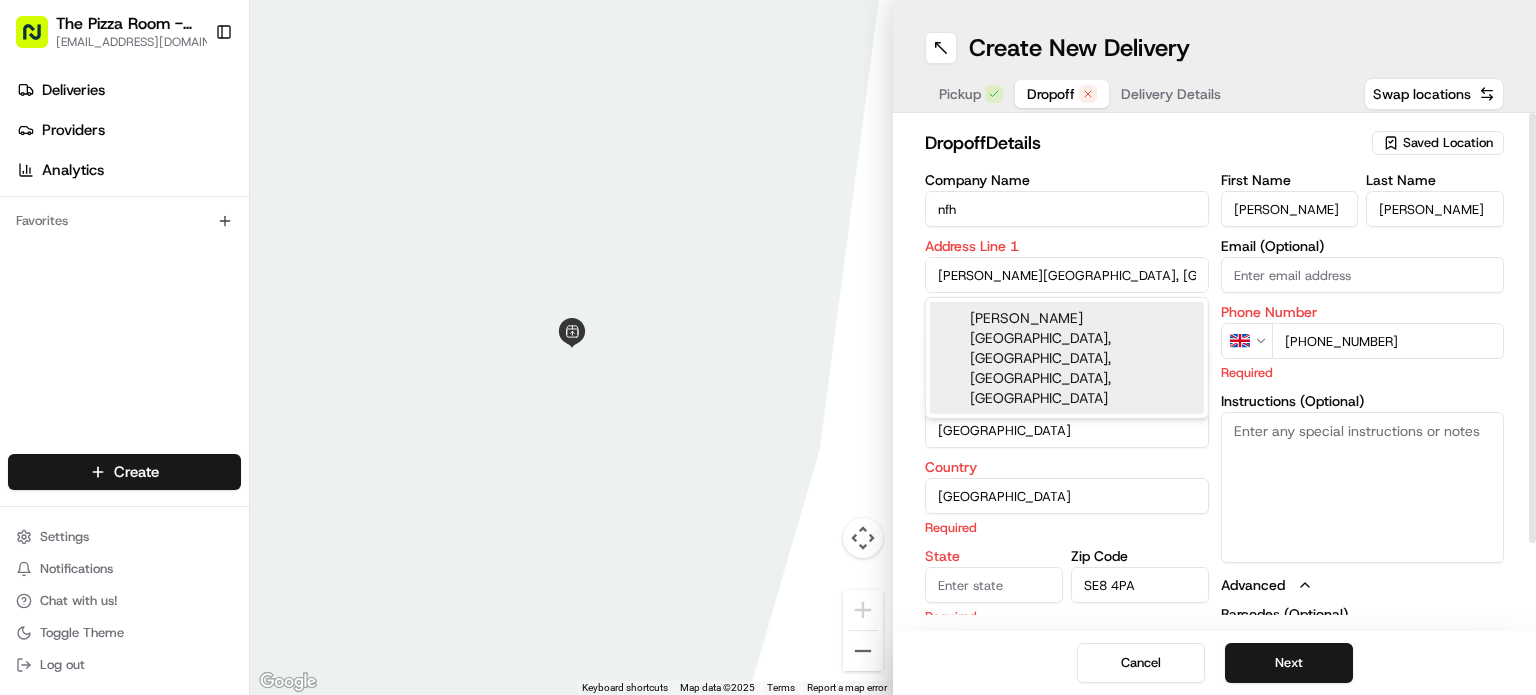 type on "[PERSON_NAME][STREET_ADDRESS]" 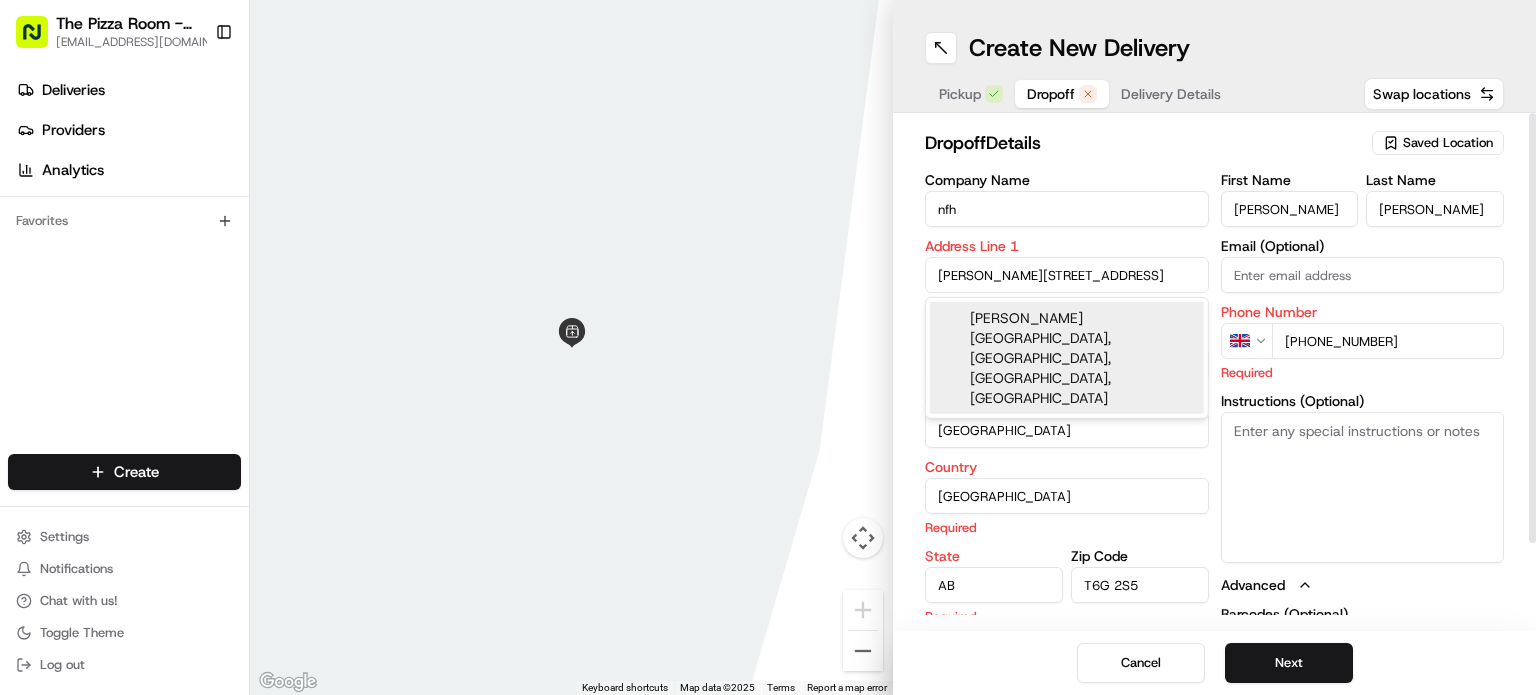 type on "[PERSON_NAME][GEOGRAPHIC_DATA]" 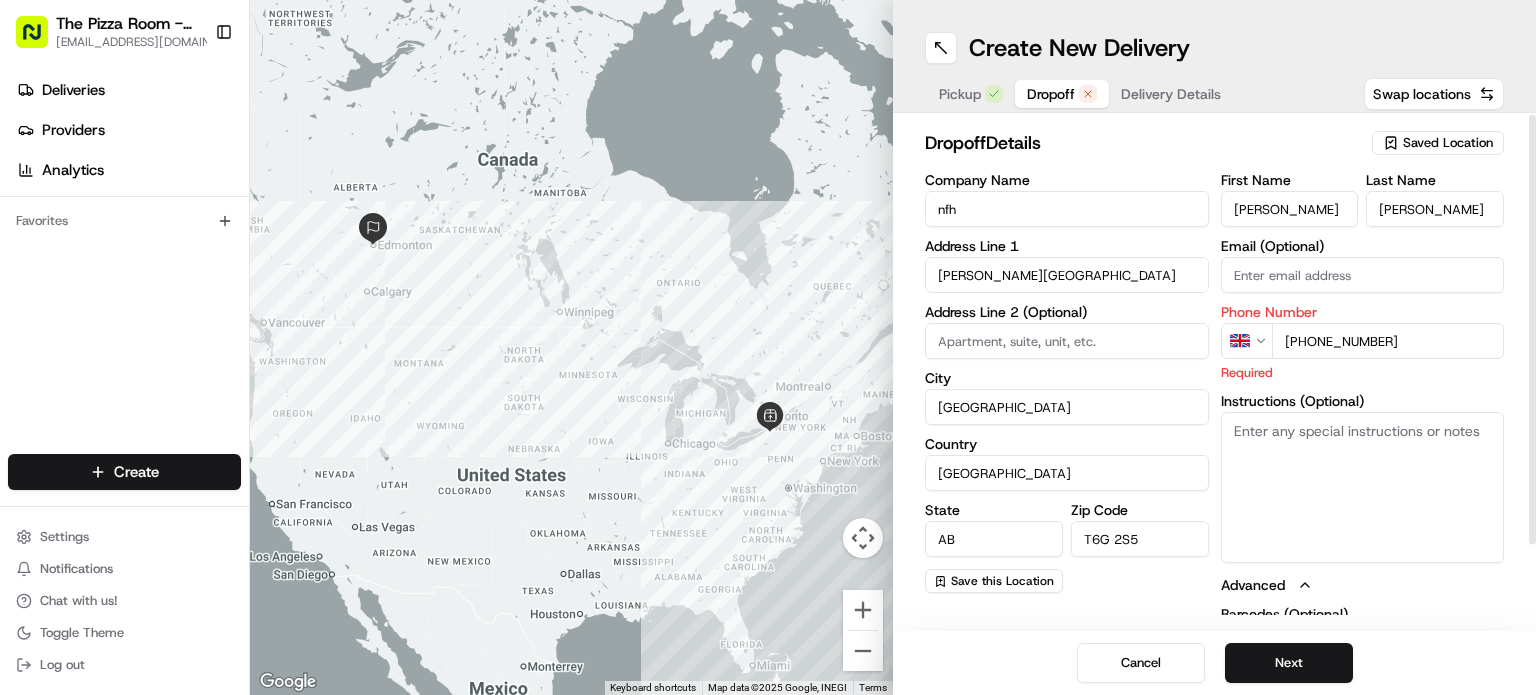 scroll, scrollTop: 99, scrollLeft: 0, axis: vertical 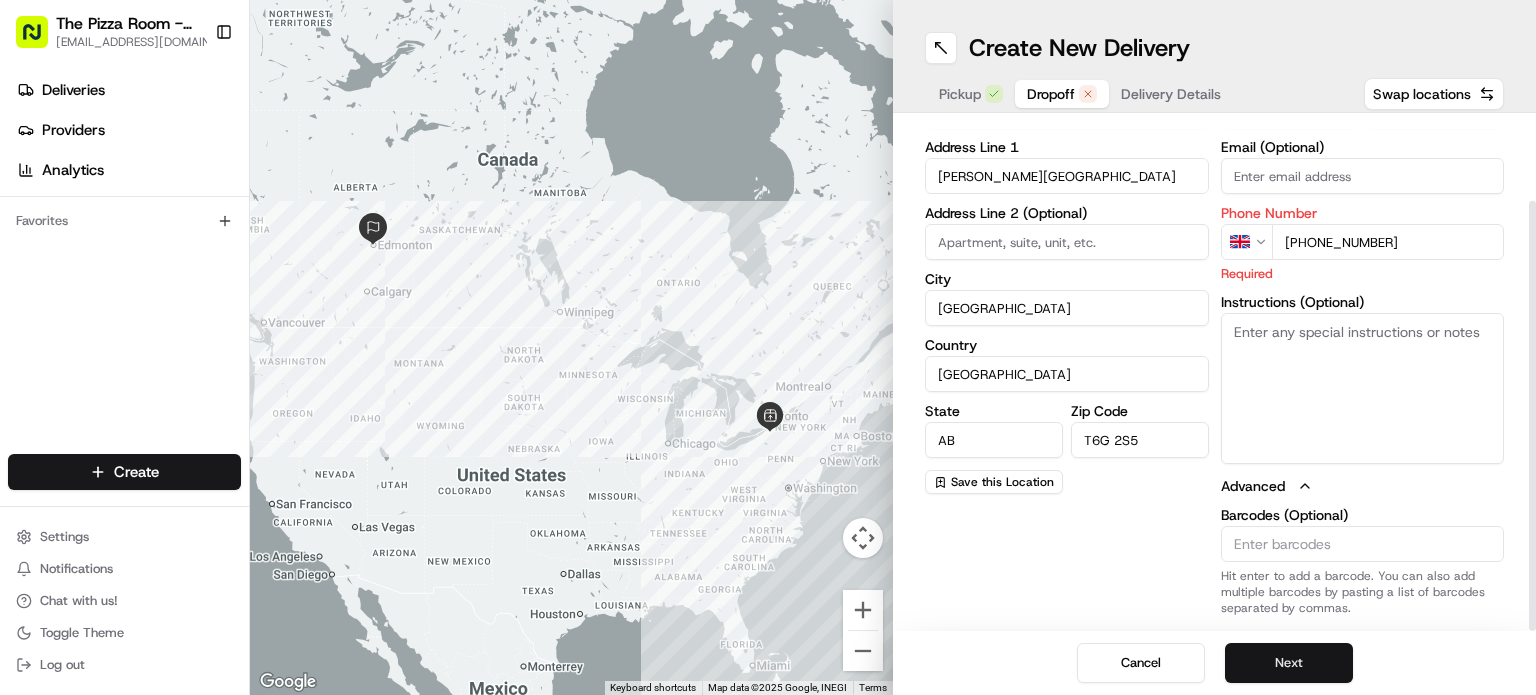 click on "Next" at bounding box center (1289, 663) 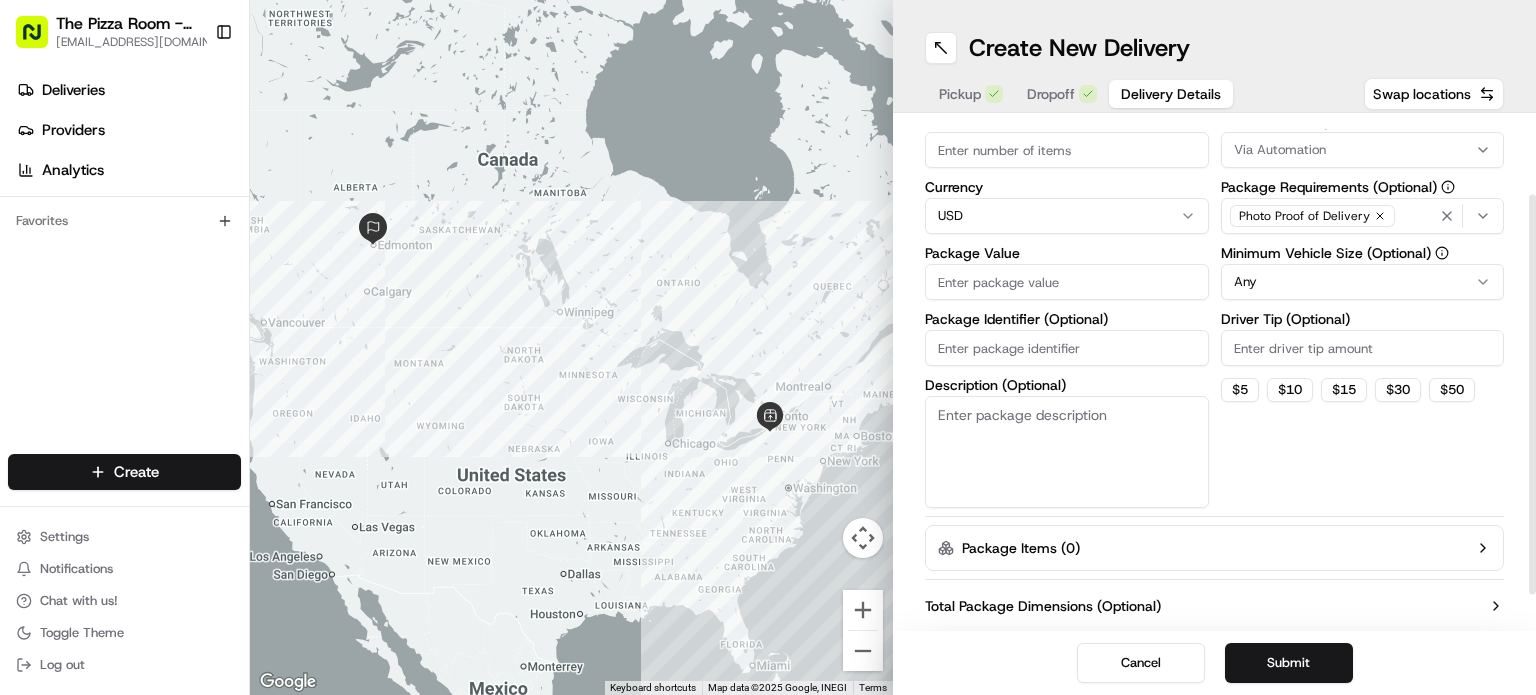 click on "Via Automation" at bounding box center [1363, 150] 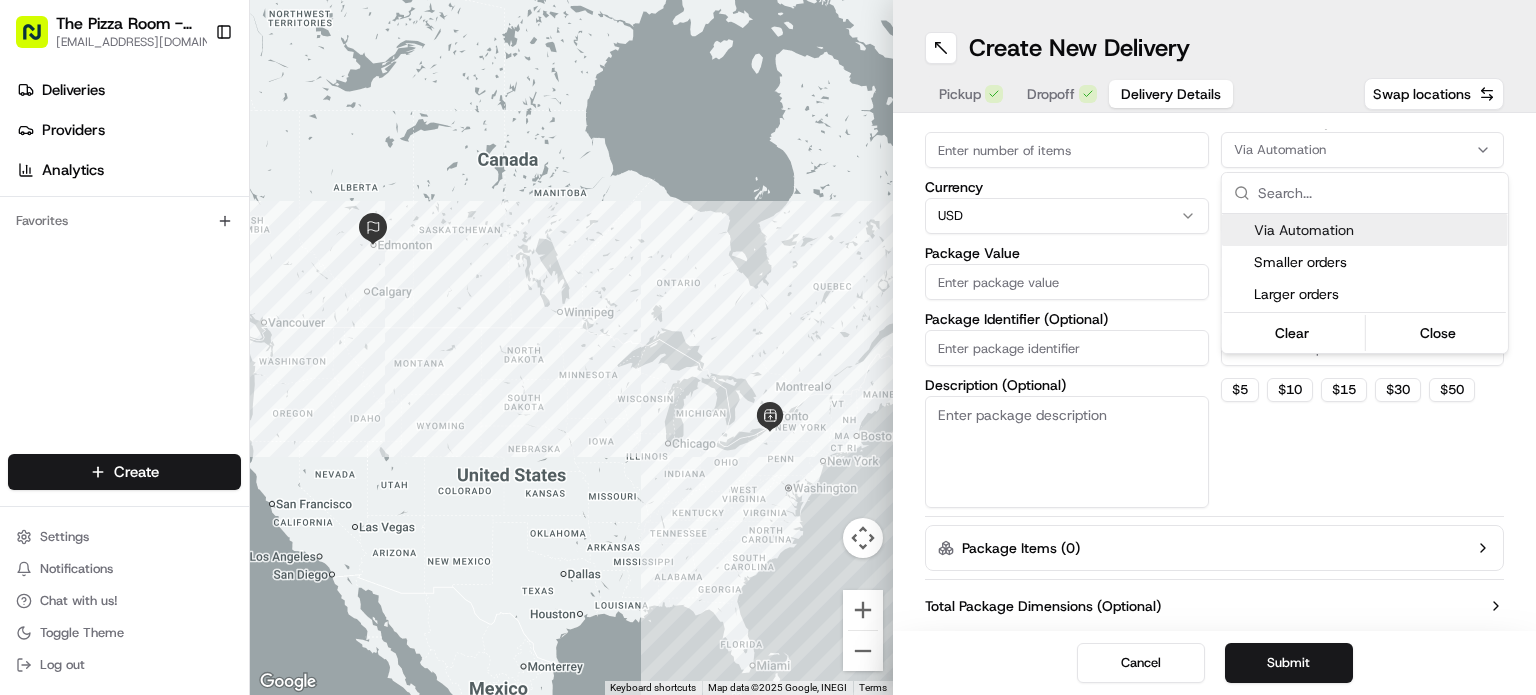 click on "The Pizza Room - Mile End [EMAIL_ADDRESS][DOMAIN_NAME] Toggle Sidebar Deliveries Providers Analytics Favorites Main Menu Members & Organization Organization Users Roles Preferences Customization Tracking Orchestration Automations Dispatch Strategy Locations Pickup Locations Dropoff Locations Billing Billing Refund Requests Integrations Notification Triggers Webhooks API Keys Request Logs Create Settings Notifications Chat with us! Toggle Theme Log out ← Move left → Move right ↑ Move up ↓ Move down + Zoom in - Zoom out Home Jump left by 75% End Jump right by 75% Page Up Jump up by 75% Page Down Jump down by 75% Keyboard shortcuts Map Data Map data ©2025 Google, INEGI Map data ©2025 Google, INEGI 500 km  Click to toggle between metric and imperial units Terms Report a map error Create New Delivery Pickup Dropoff Delivery Details Swap locations Delivery Details now scheduled Items Count (Optional) Currency USD Package Value Package Identifier (Optional) Description (Optional) Any $ 5" at bounding box center [768, 347] 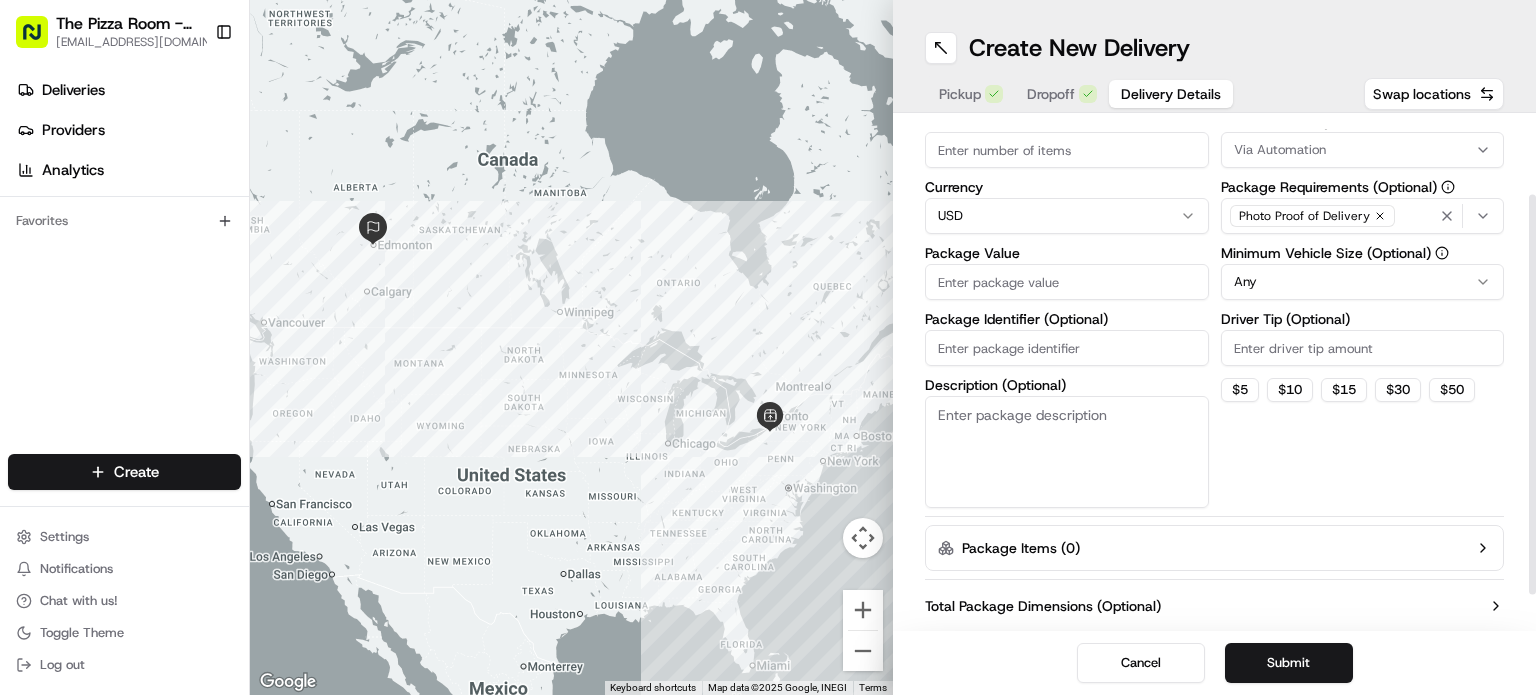 click on "Items Count (Optional)" at bounding box center [1067, 150] 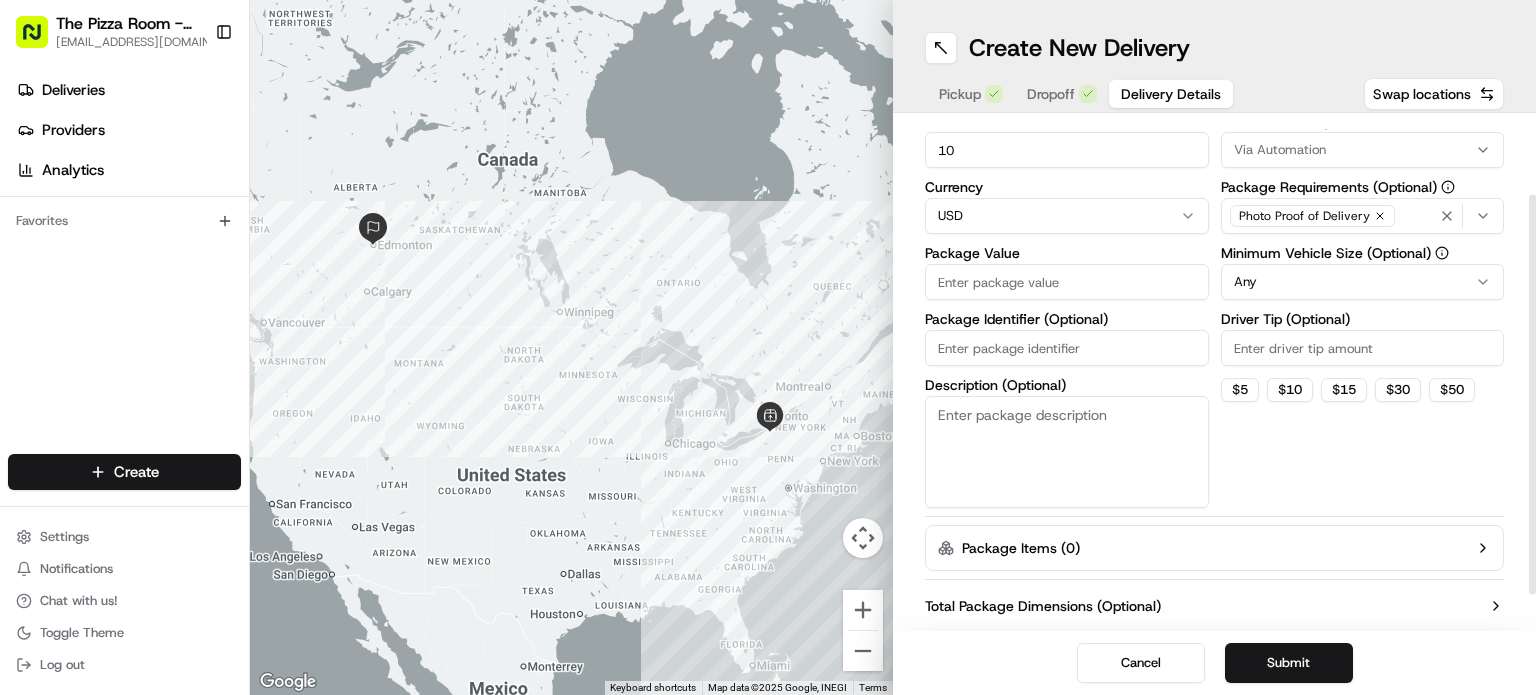 type on "10" 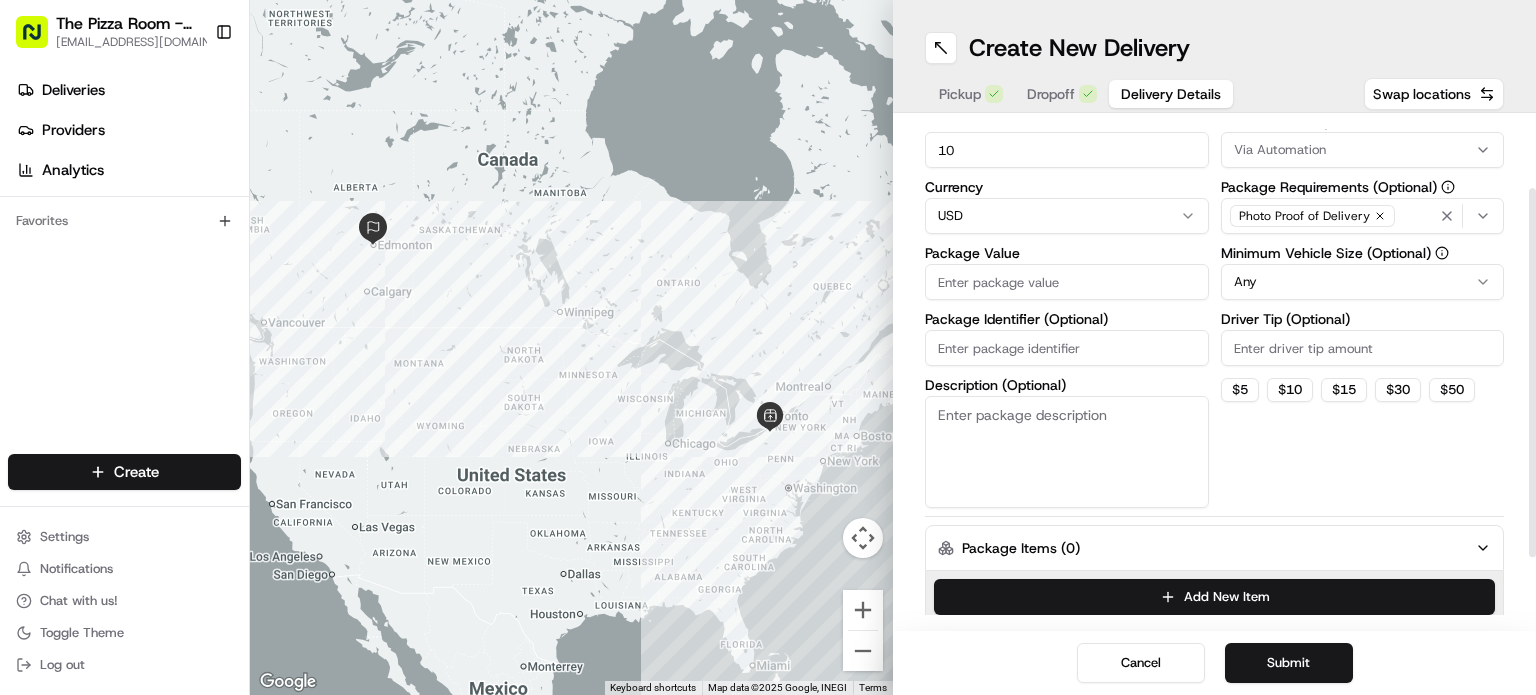 click on "Package Items ( 0 )" at bounding box center (1214, 548) 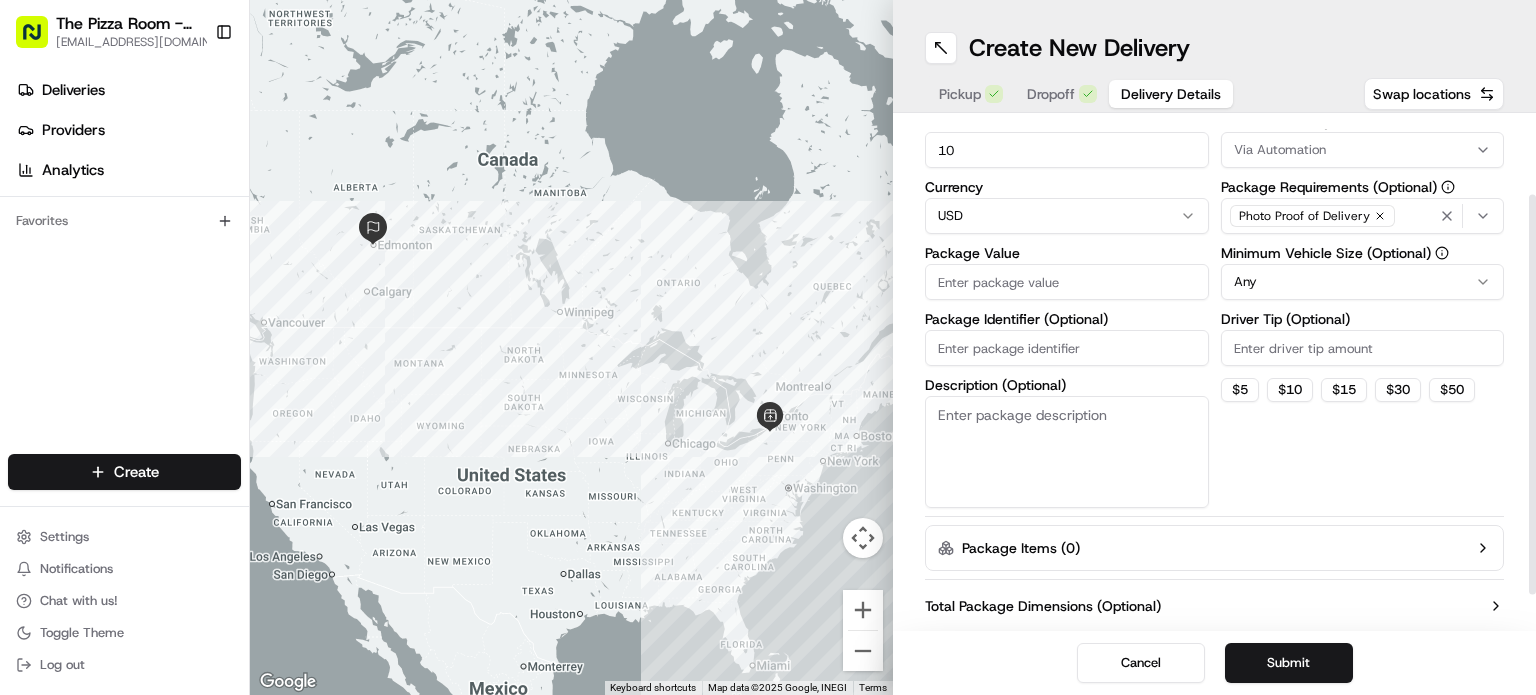 scroll, scrollTop: 143, scrollLeft: 0, axis: vertical 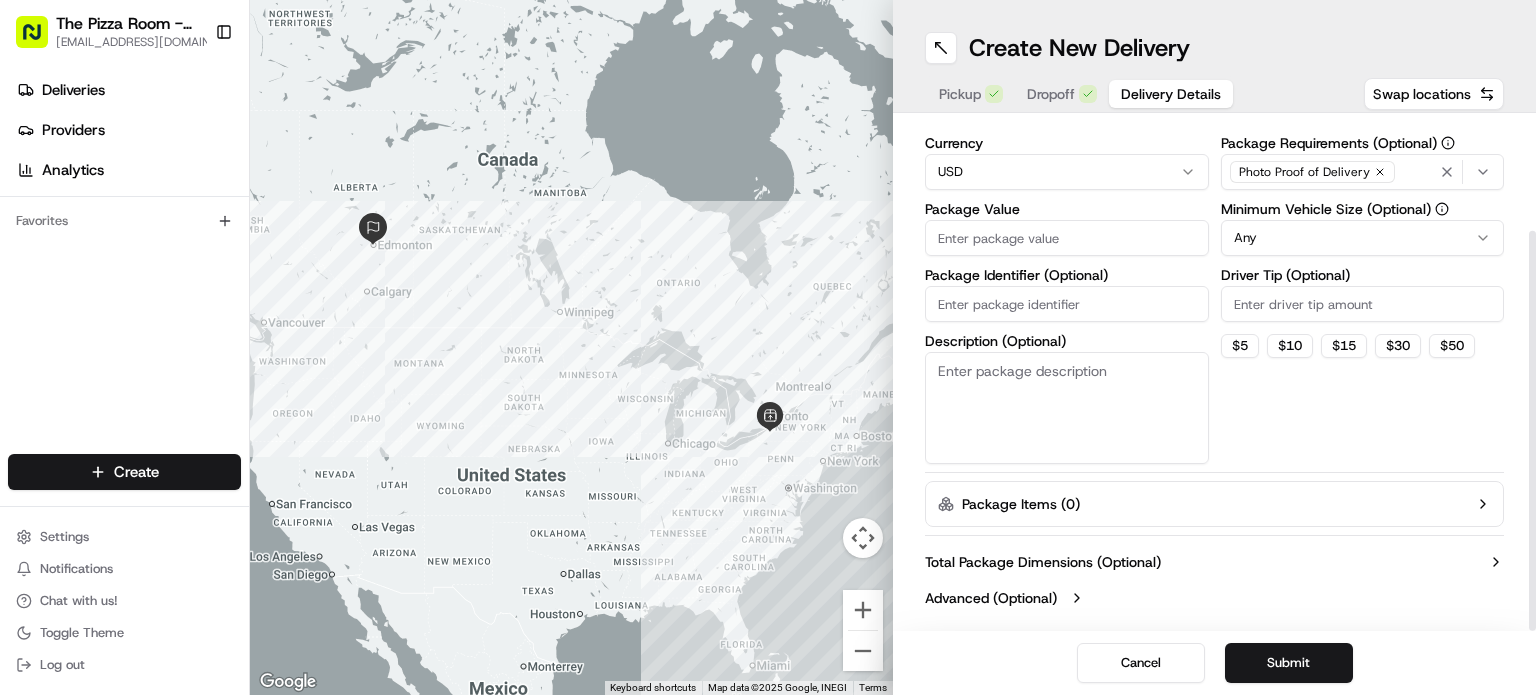 click on "Total Package Dimensions (Optional)" at bounding box center [1214, 562] 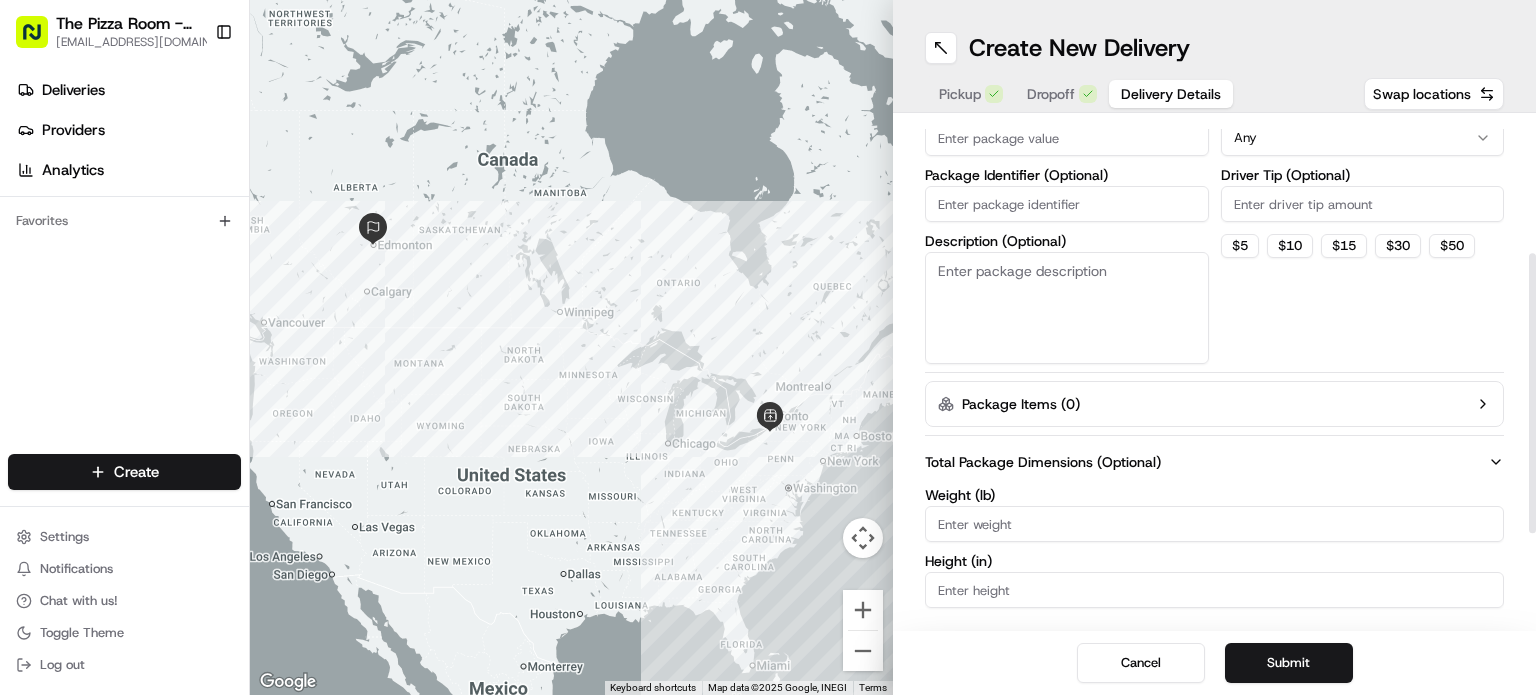 click on "Total Package Dimensions (Optional)" at bounding box center (1214, 462) 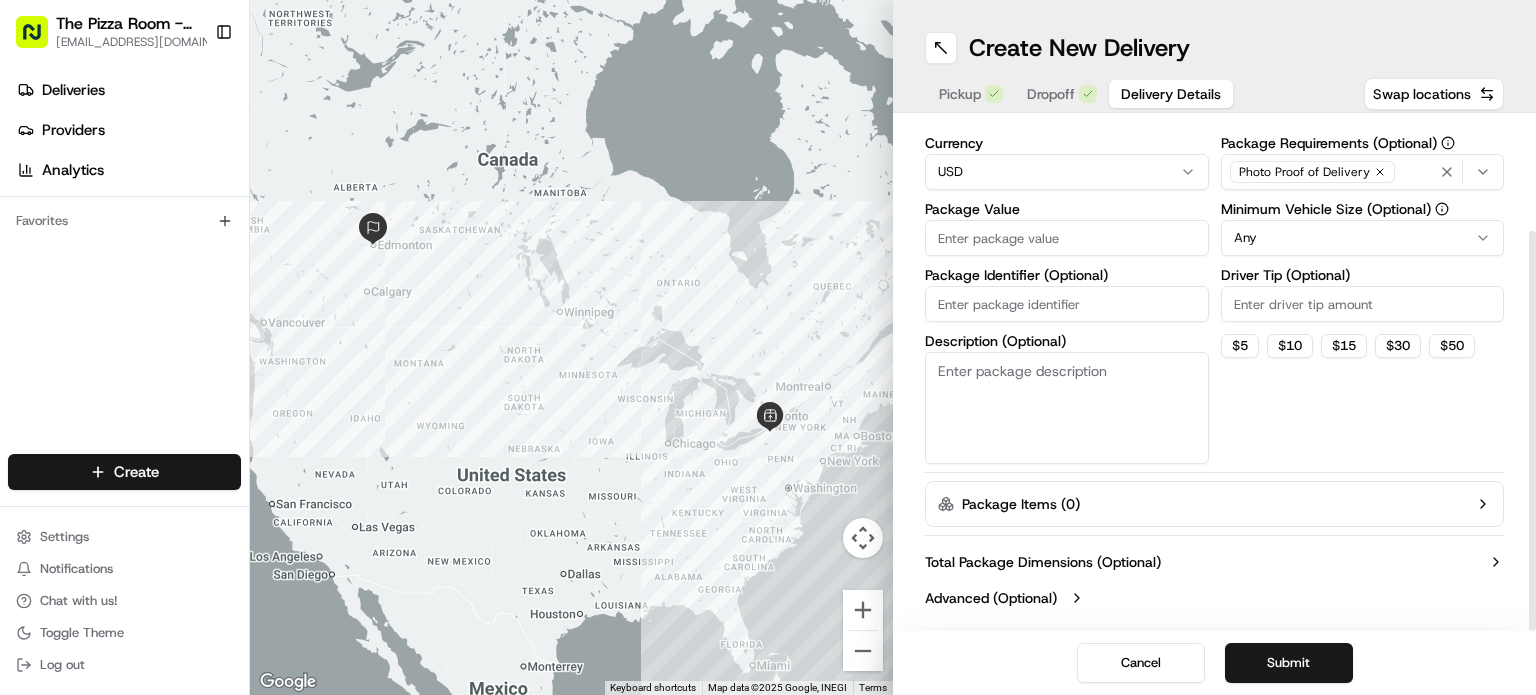 click on "Package Items ( 0 )" at bounding box center (1214, 504) 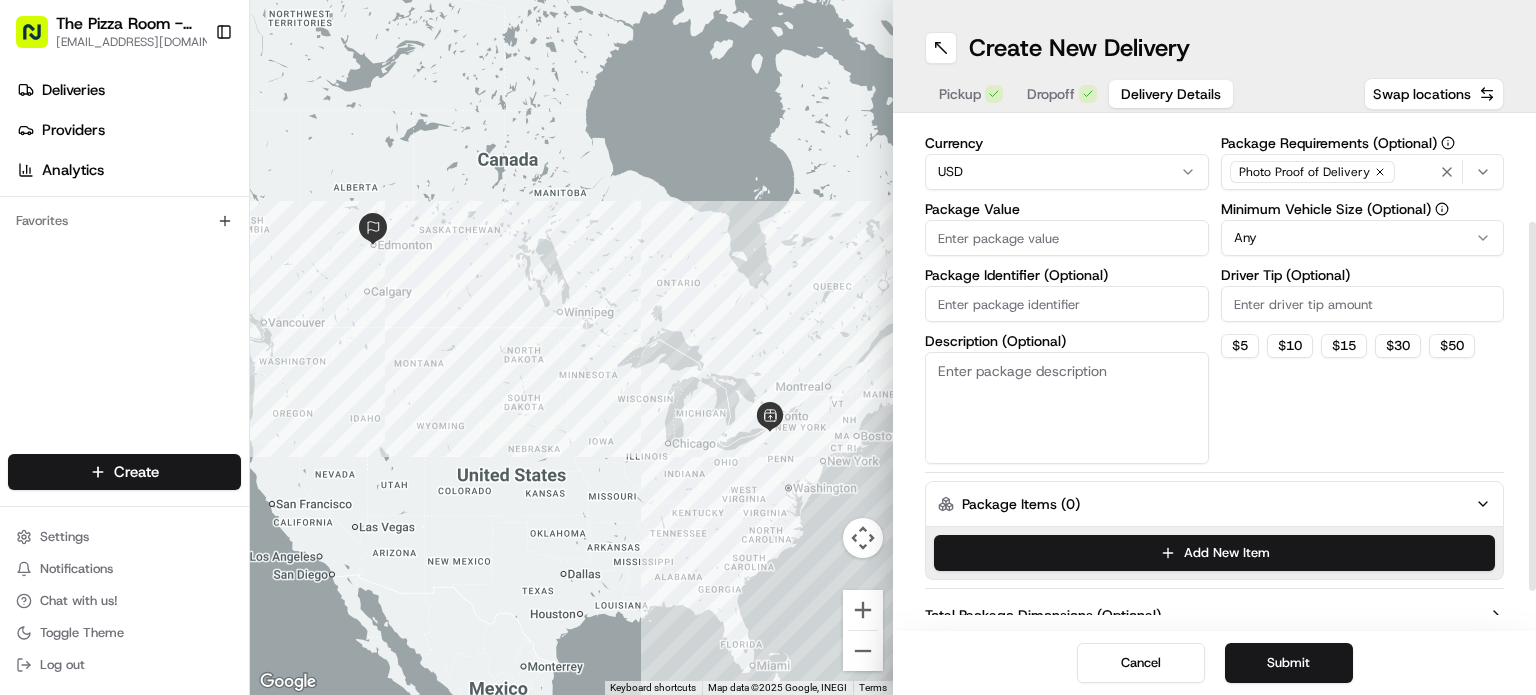 click on "Package Items ( 0 )" at bounding box center (1214, 504) 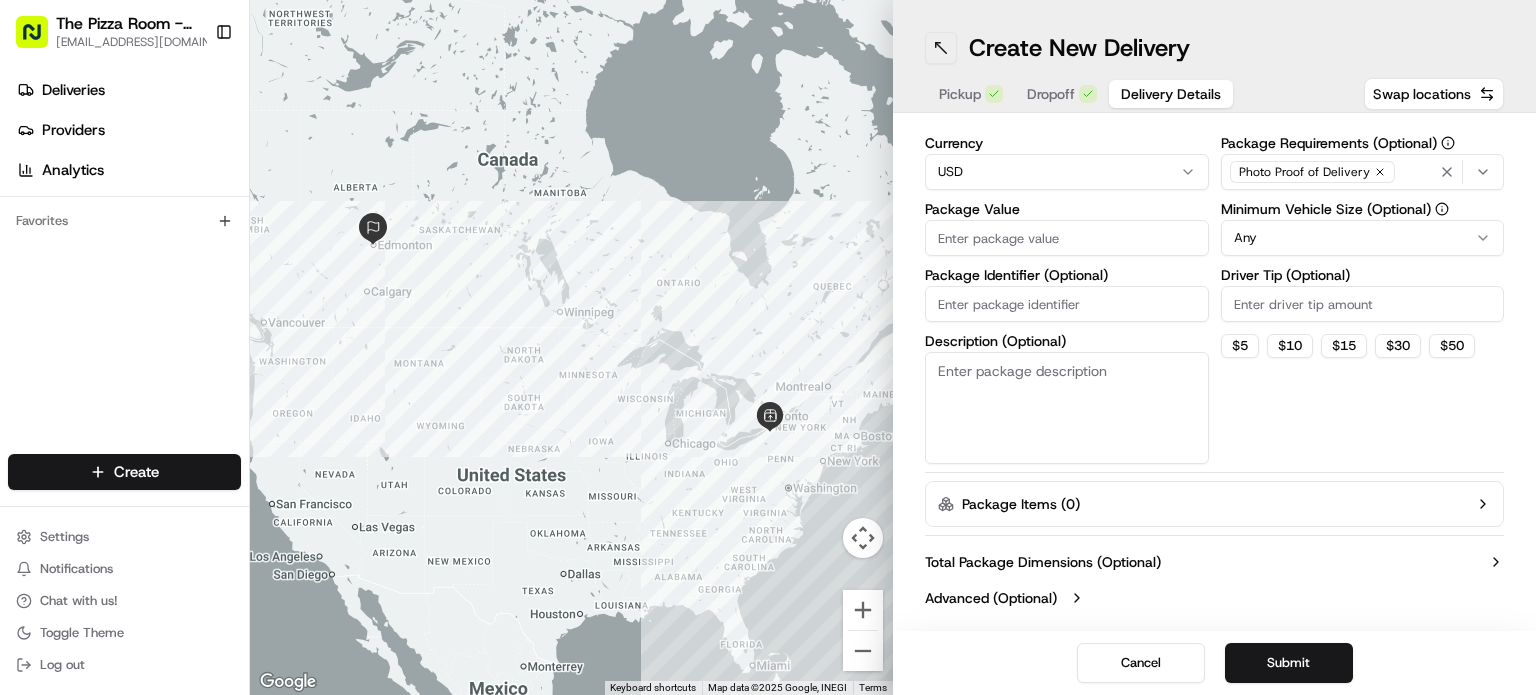 click at bounding box center [941, 48] 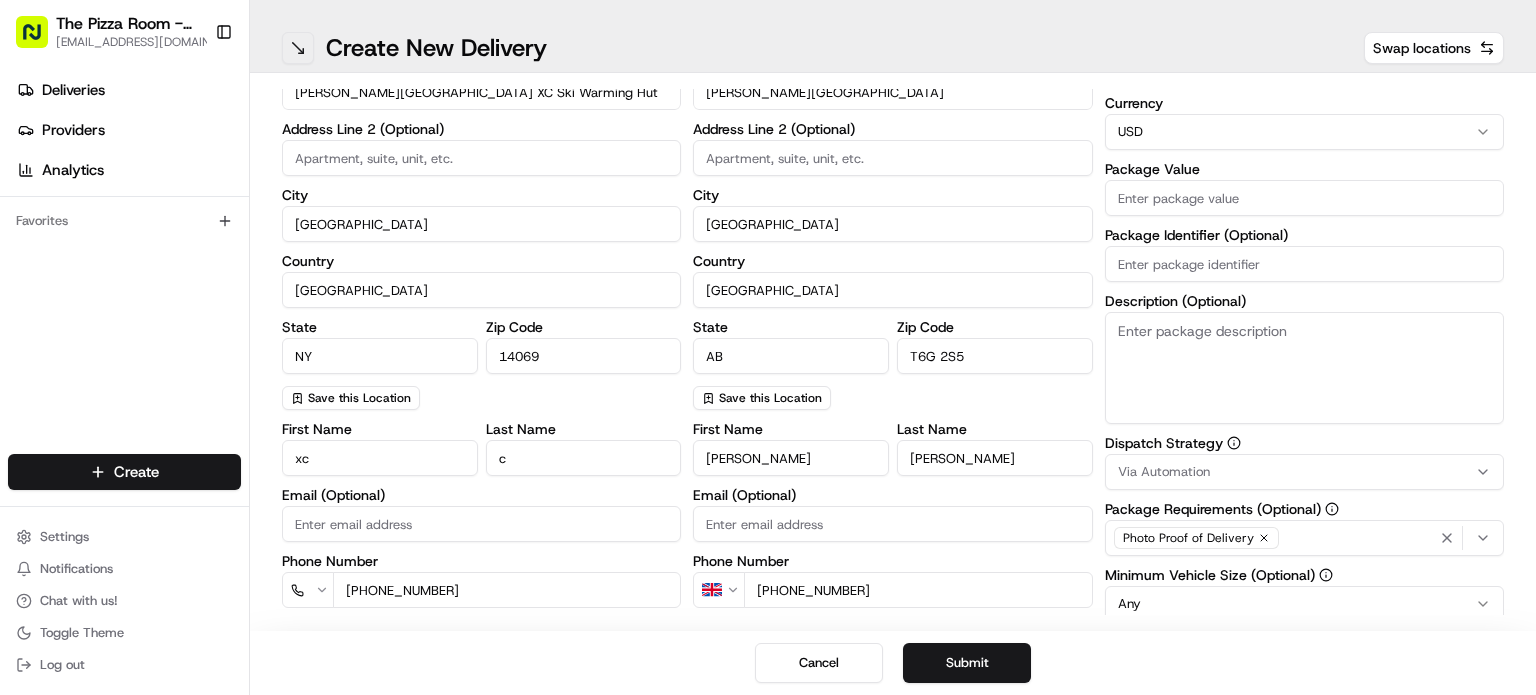 click at bounding box center (298, 48) 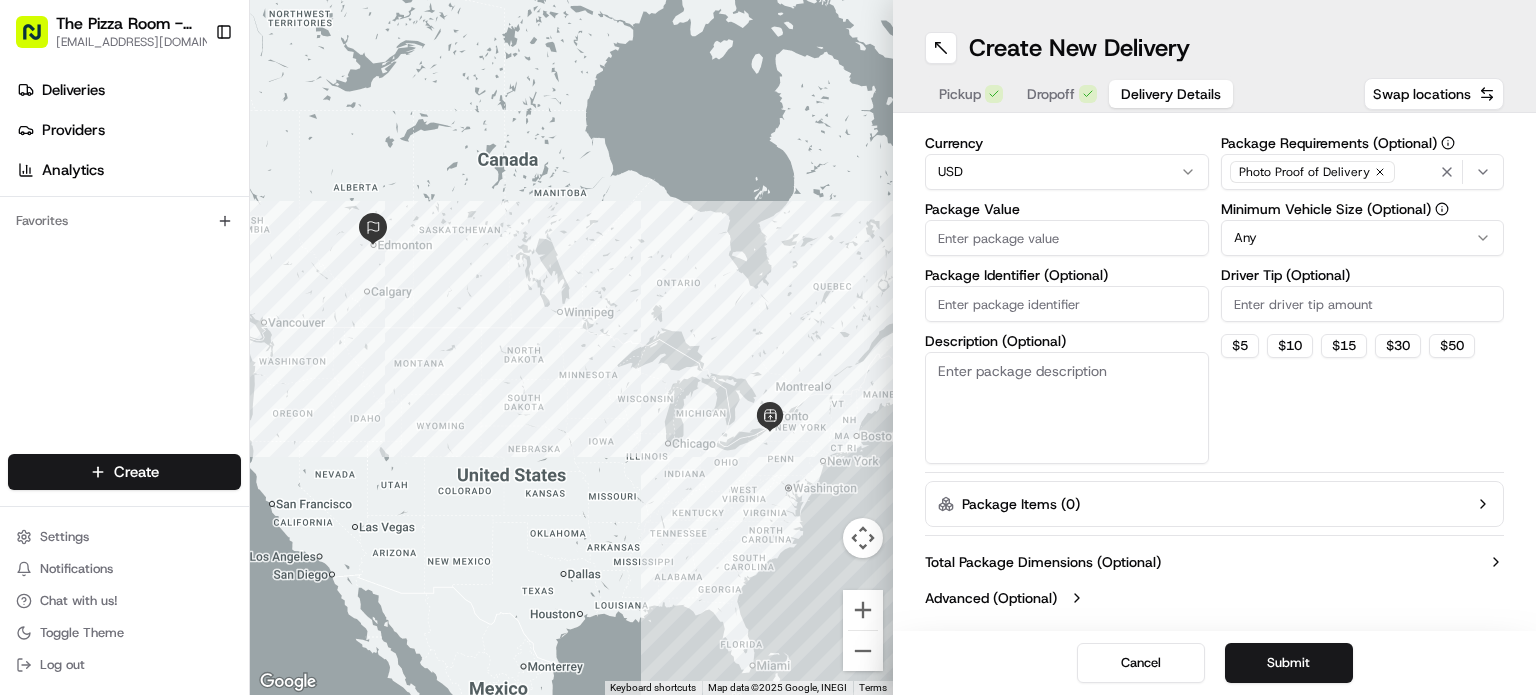 click at bounding box center [571, 347] 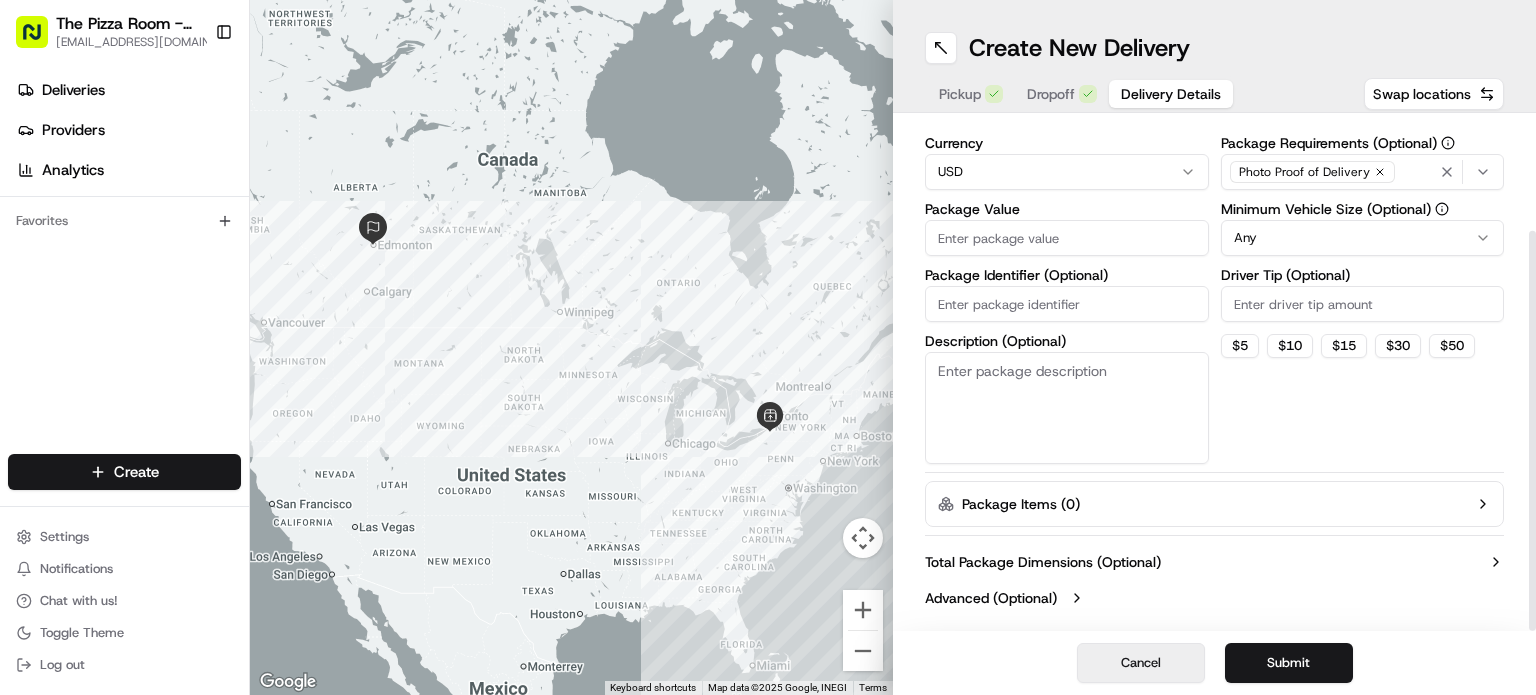 click on "Cancel" at bounding box center (1141, 663) 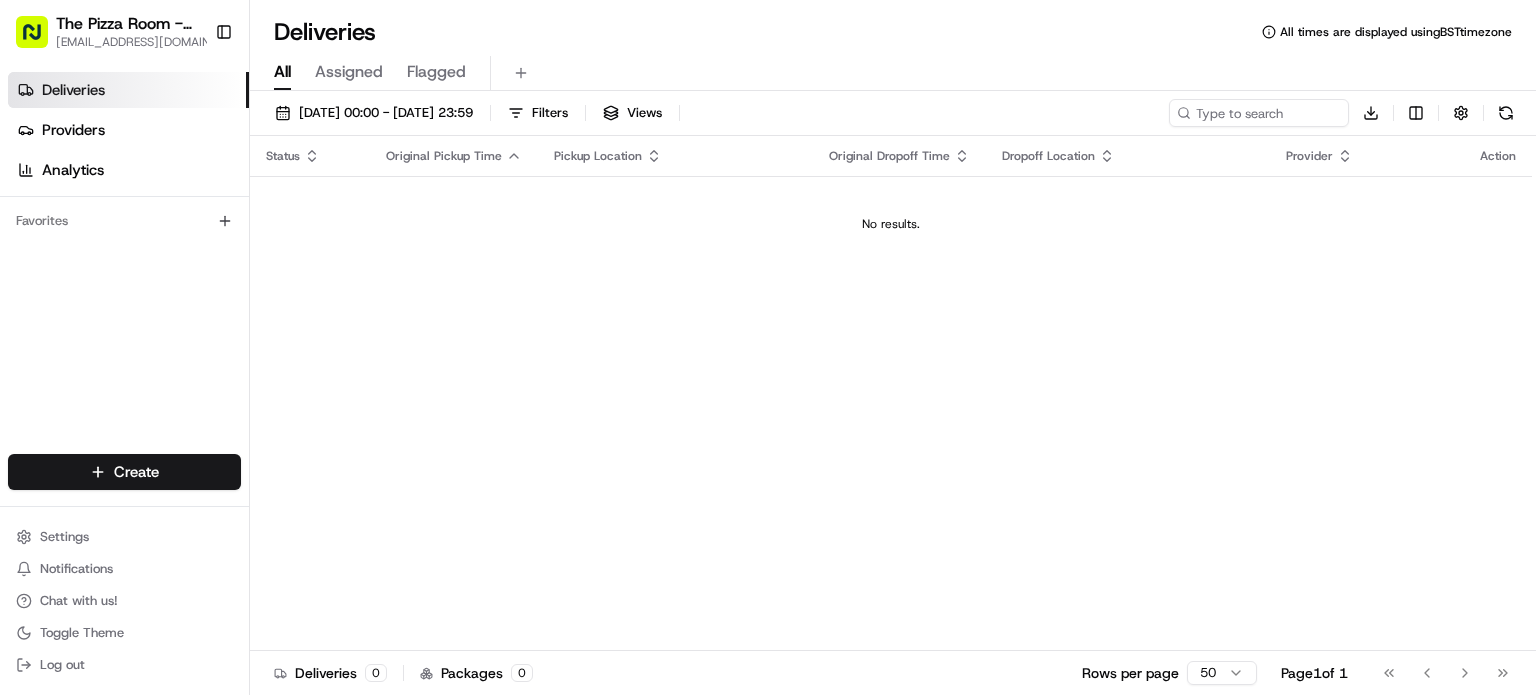 click on "Assigned" at bounding box center (349, 72) 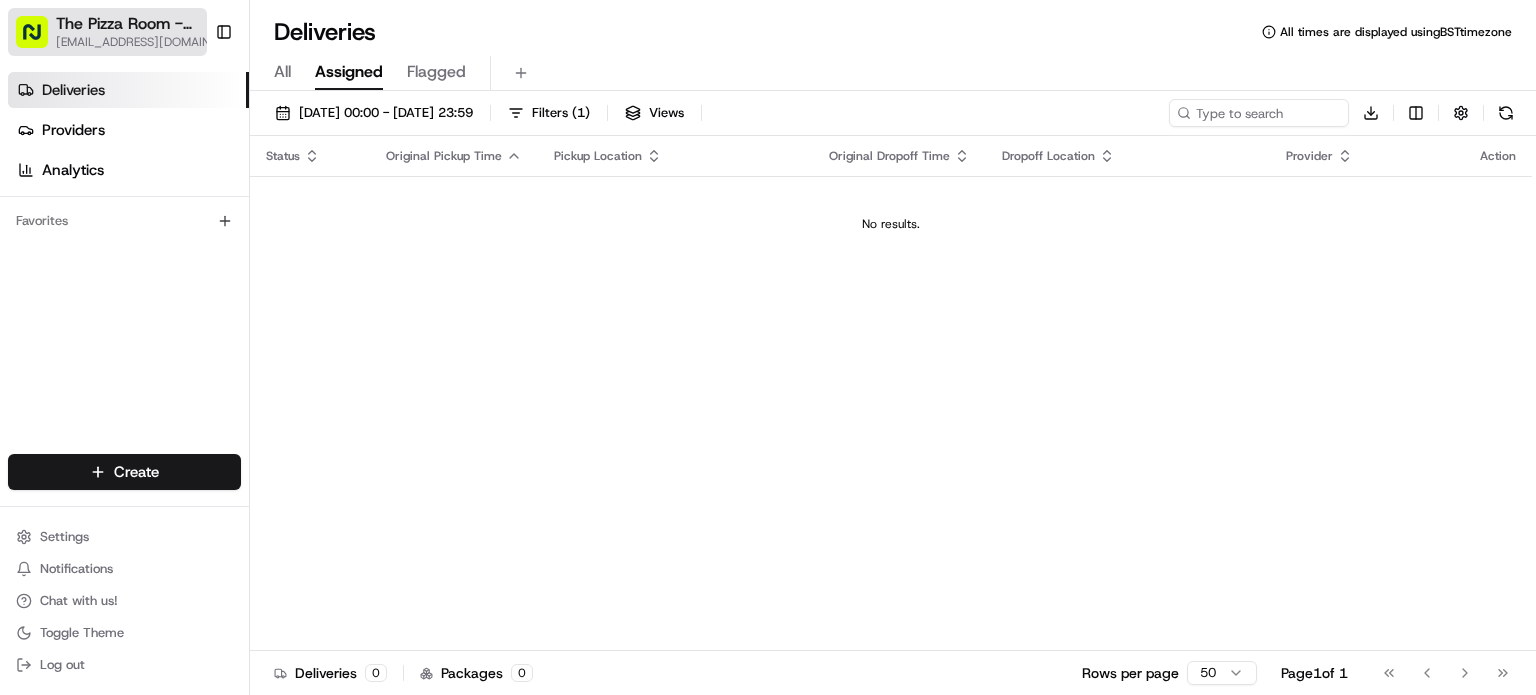 click on "[EMAIL_ADDRESS][DOMAIN_NAME]" at bounding box center [148, 42] 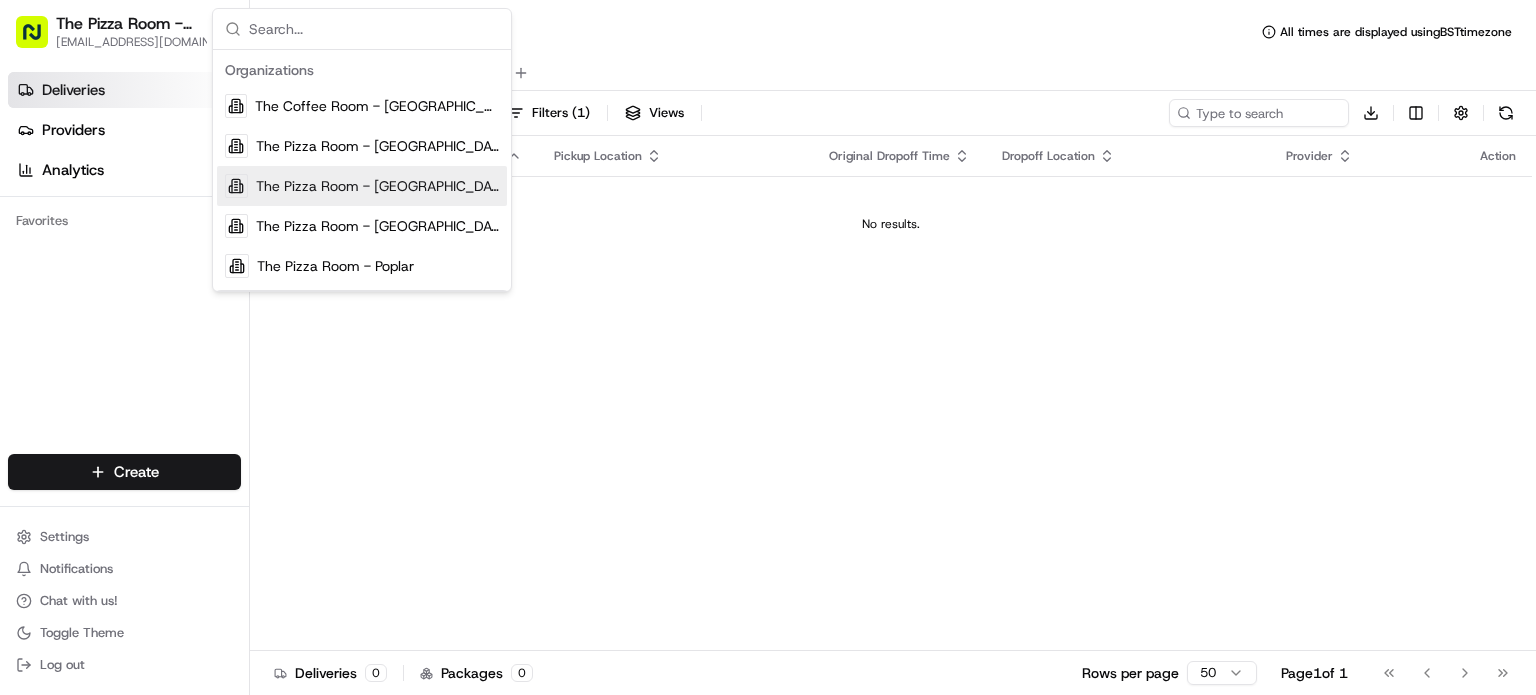click on "The Pizza Room - [GEOGRAPHIC_DATA]" at bounding box center (362, 186) 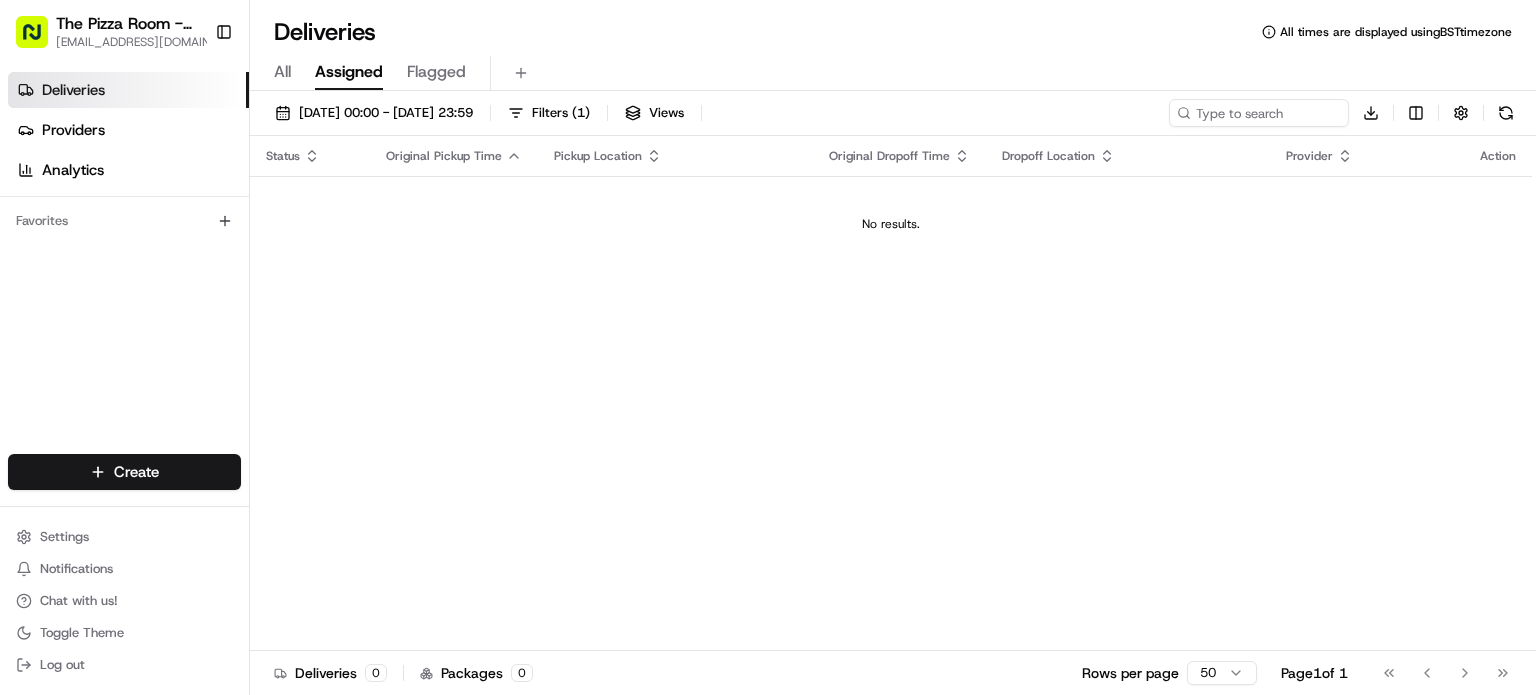 click on "Flagged" at bounding box center (436, 72) 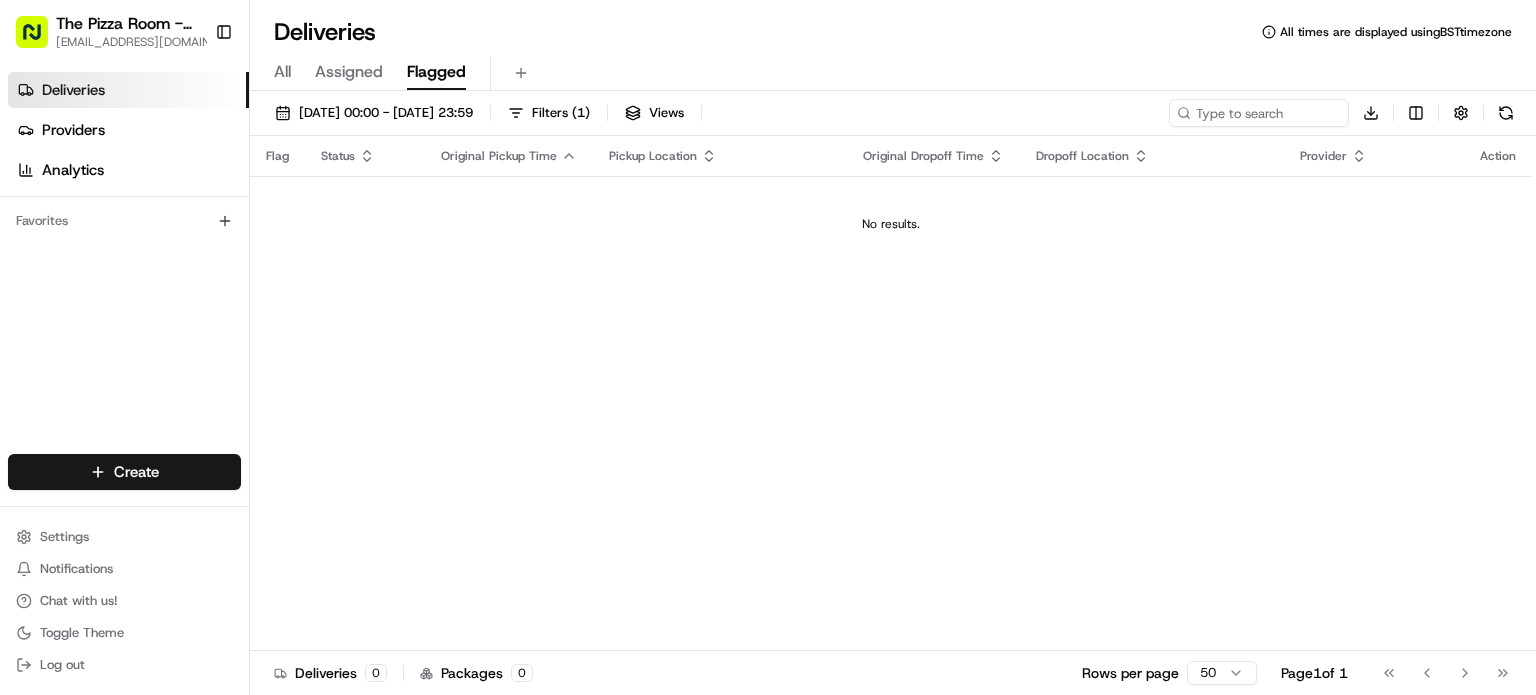 click on "All" at bounding box center [282, 72] 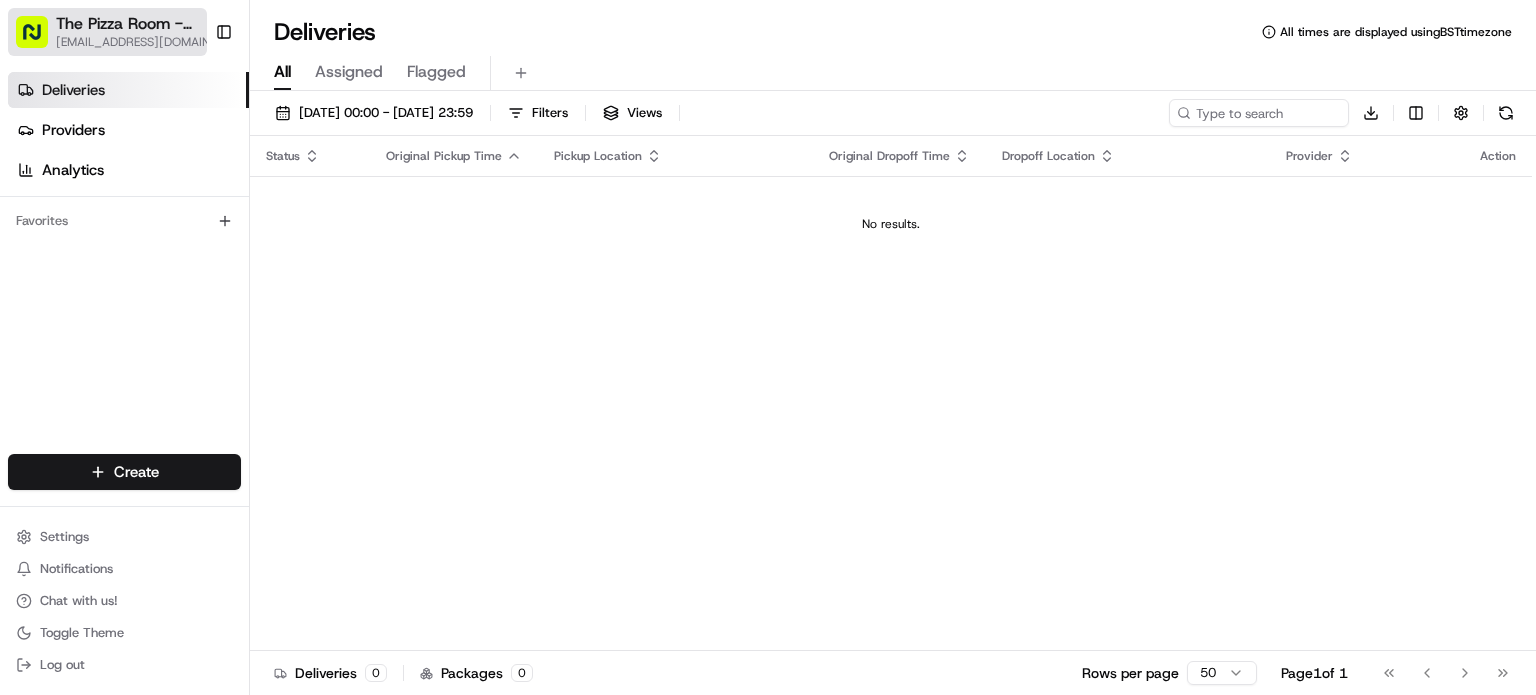 click on "The Pizza Room - [GEOGRAPHIC_DATA]" at bounding box center (137, 24) 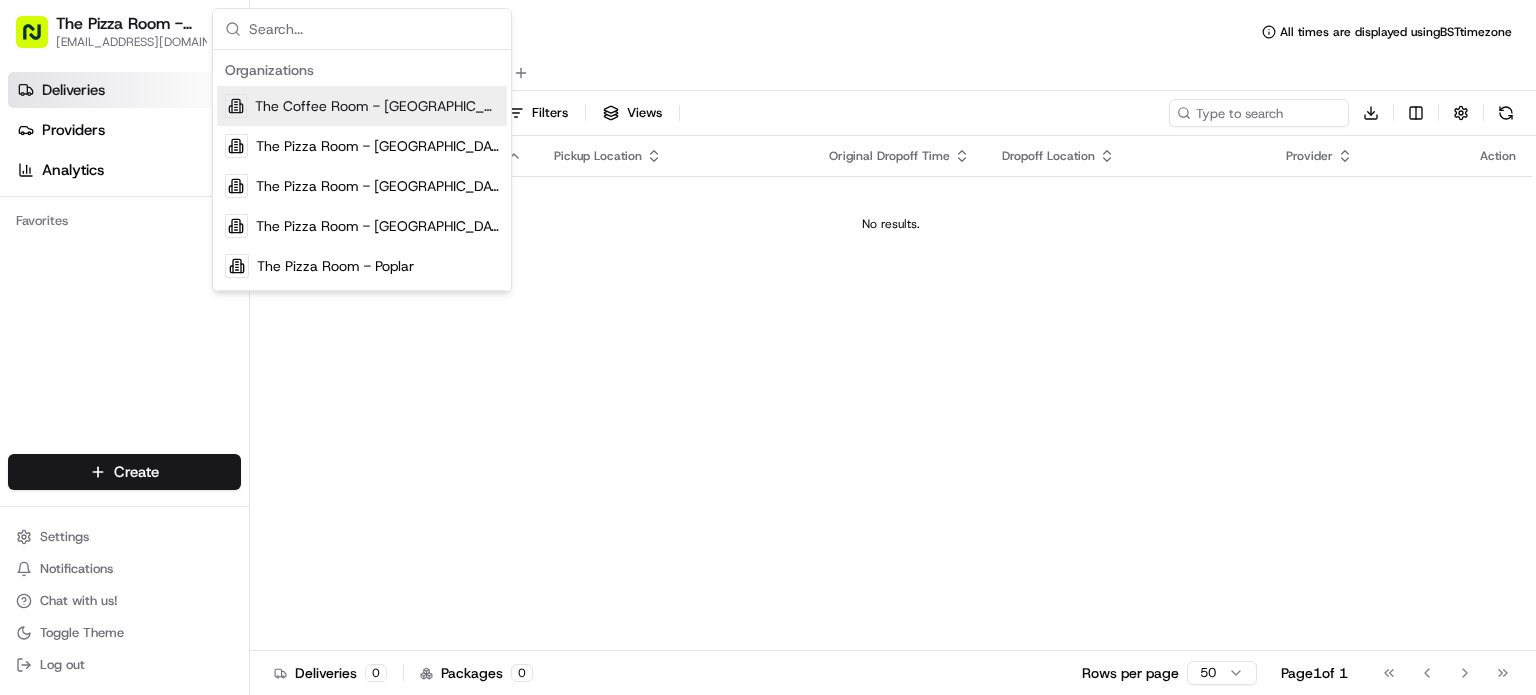 click on "The Coffee Room - [GEOGRAPHIC_DATA]" at bounding box center (377, 106) 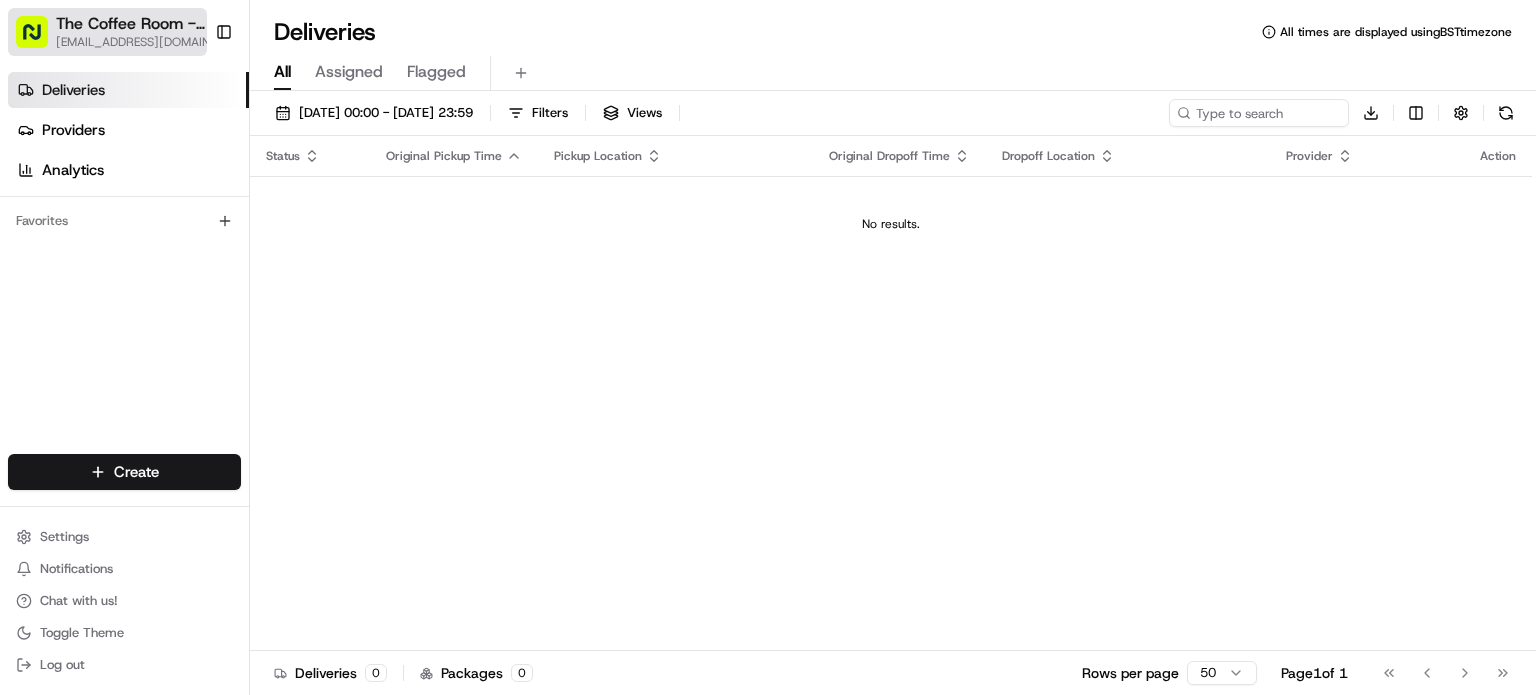 click on "[EMAIL_ADDRESS][DOMAIN_NAME]" at bounding box center [148, 42] 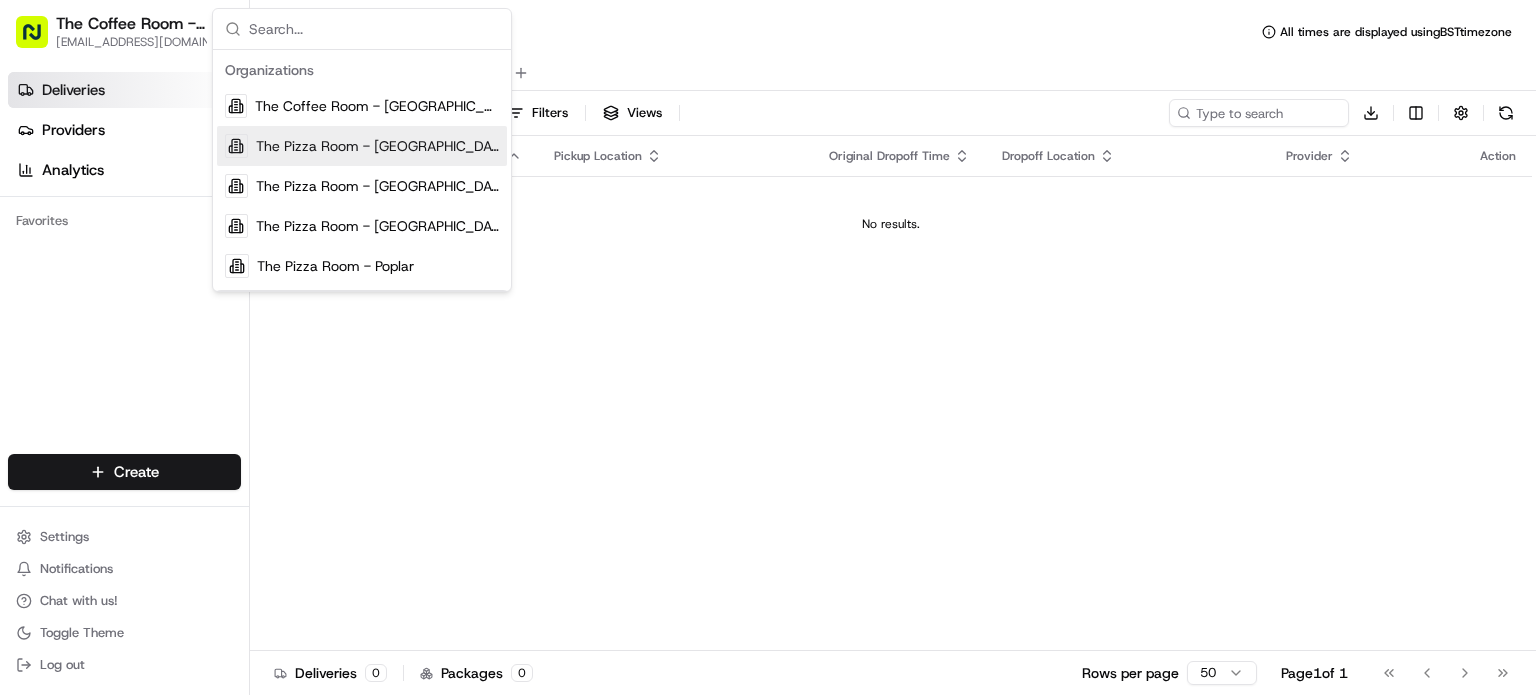 click on "The Pizza Room - [GEOGRAPHIC_DATA]" at bounding box center (377, 146) 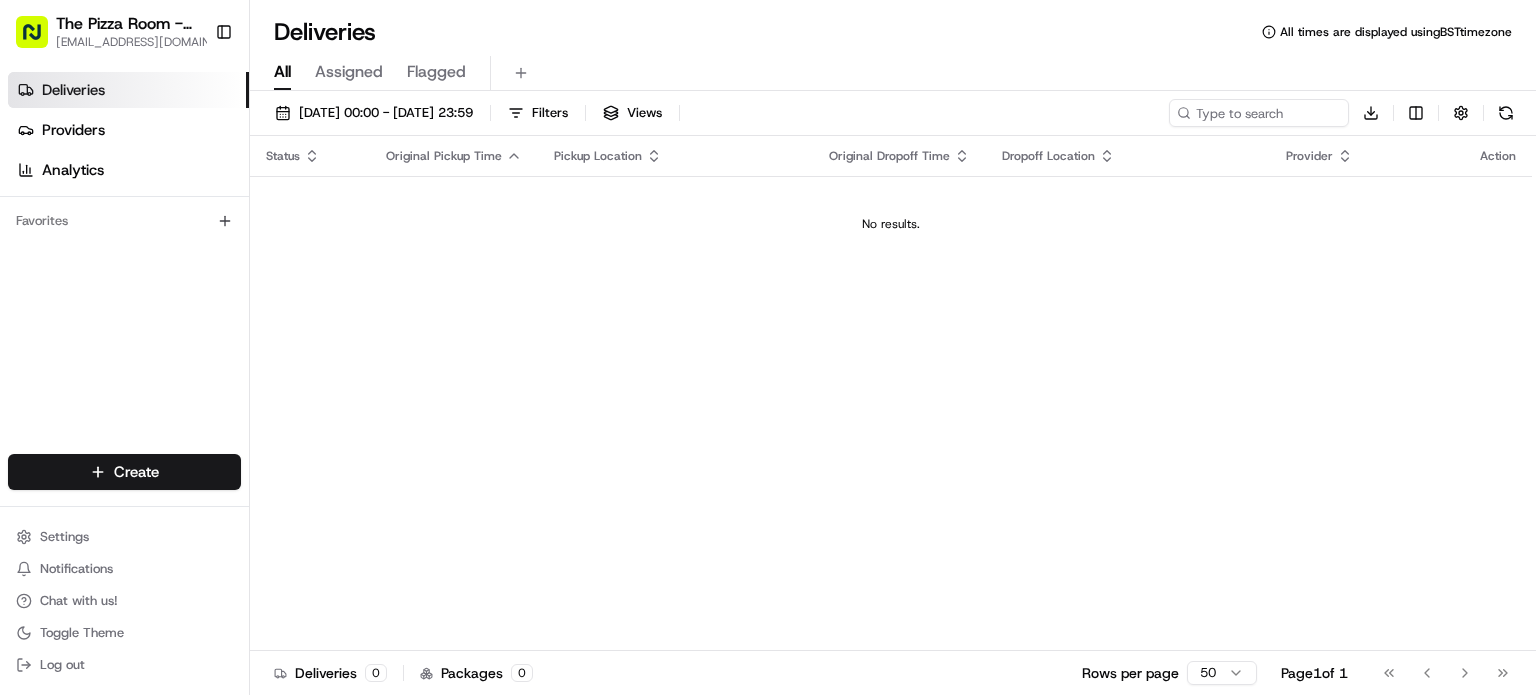 click on "Deliveries Providers Analytics Favorites" at bounding box center (124, 267) 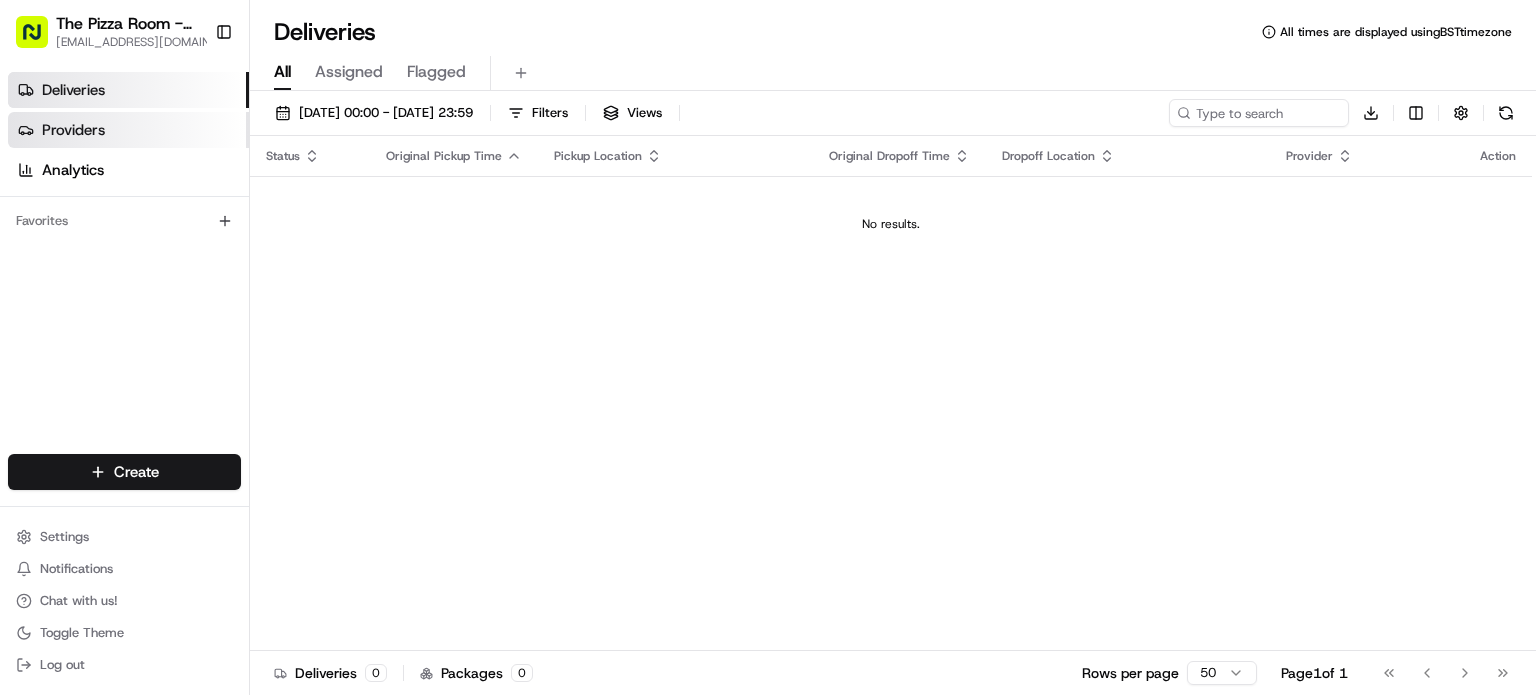 click on "Providers" at bounding box center [128, 130] 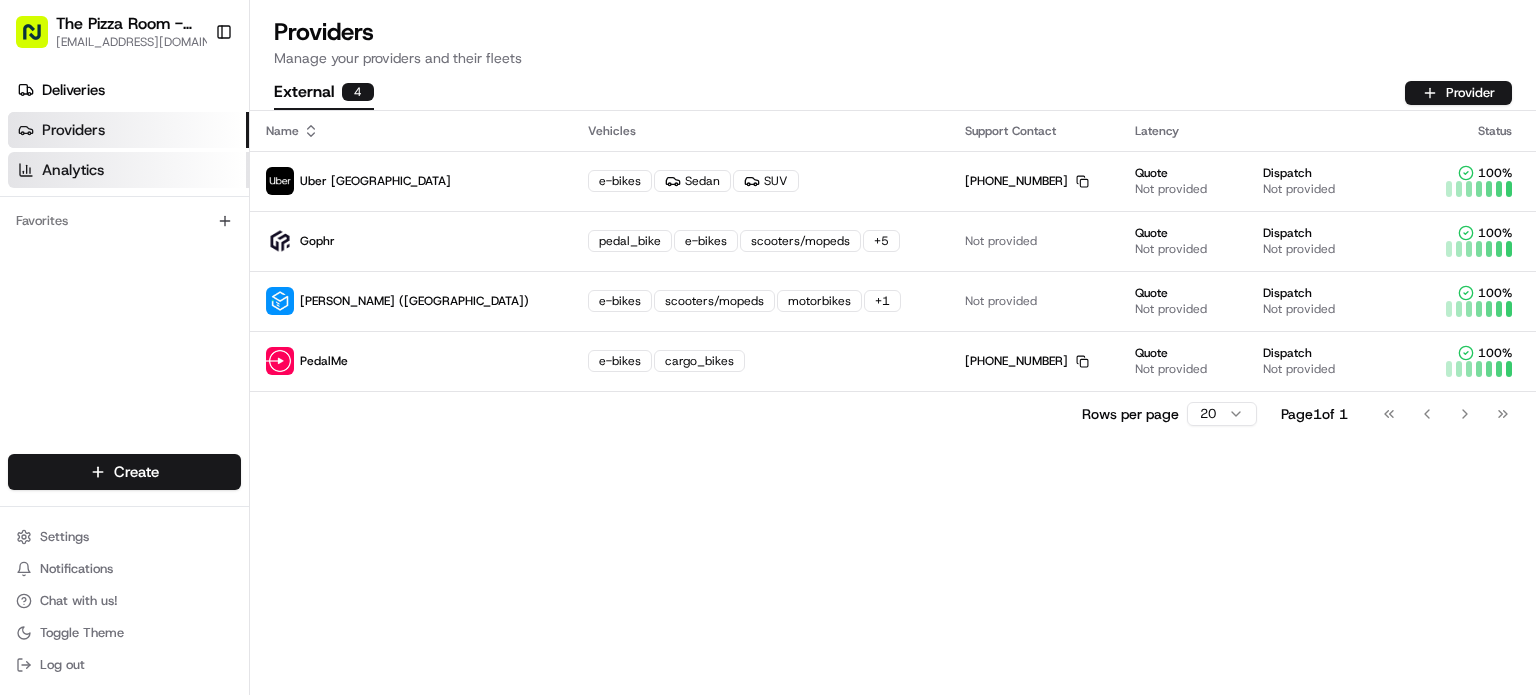 click on "Analytics" at bounding box center (73, 170) 